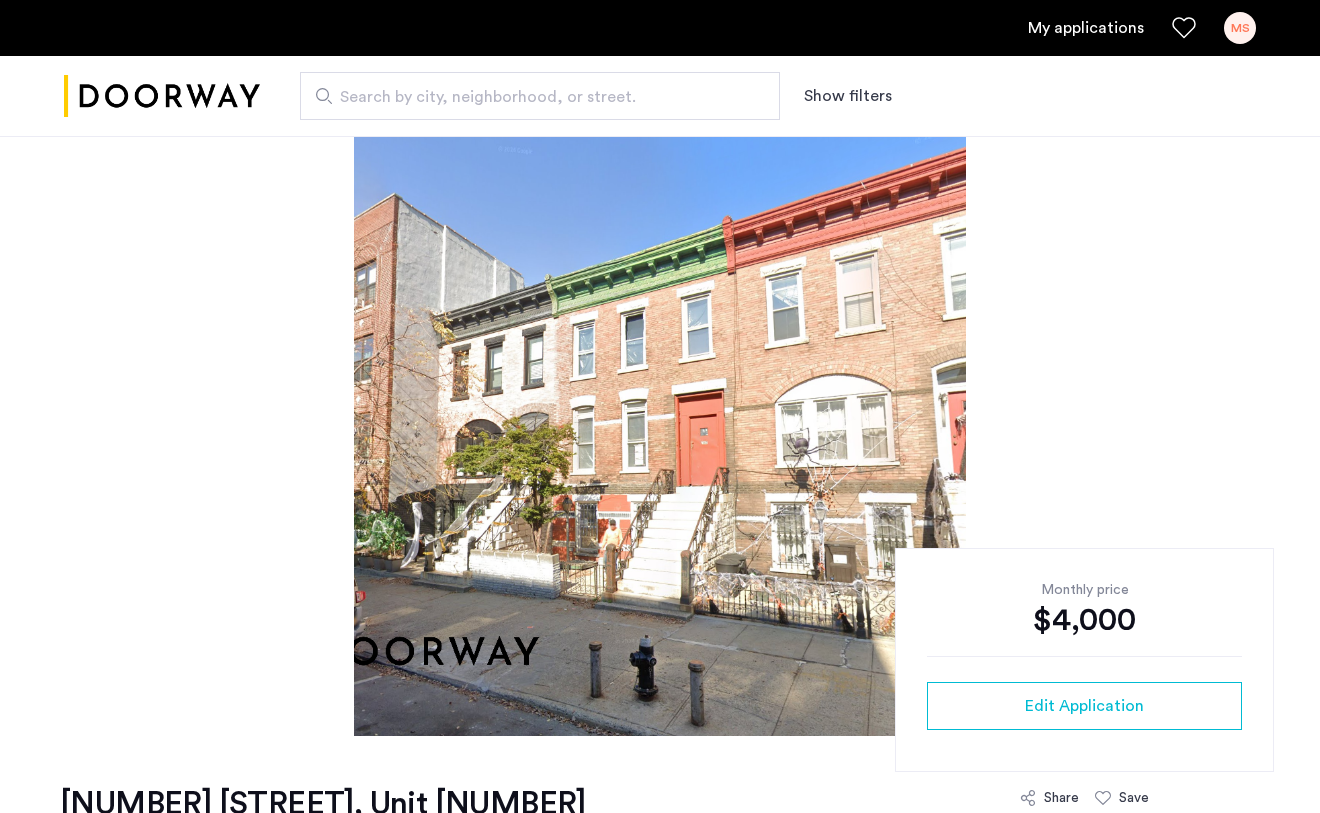 scroll, scrollTop: 0, scrollLeft: 0, axis: both 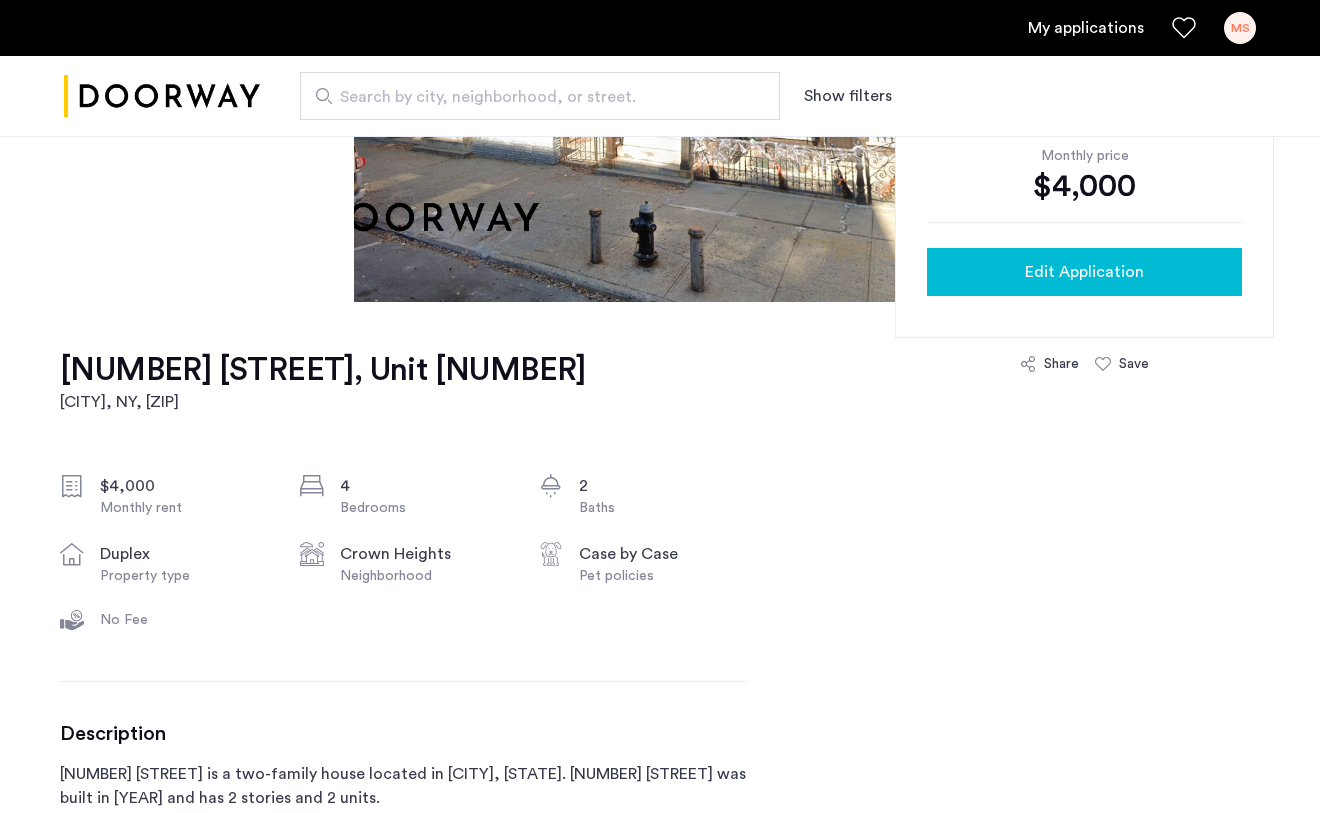 click on "Edit Application" 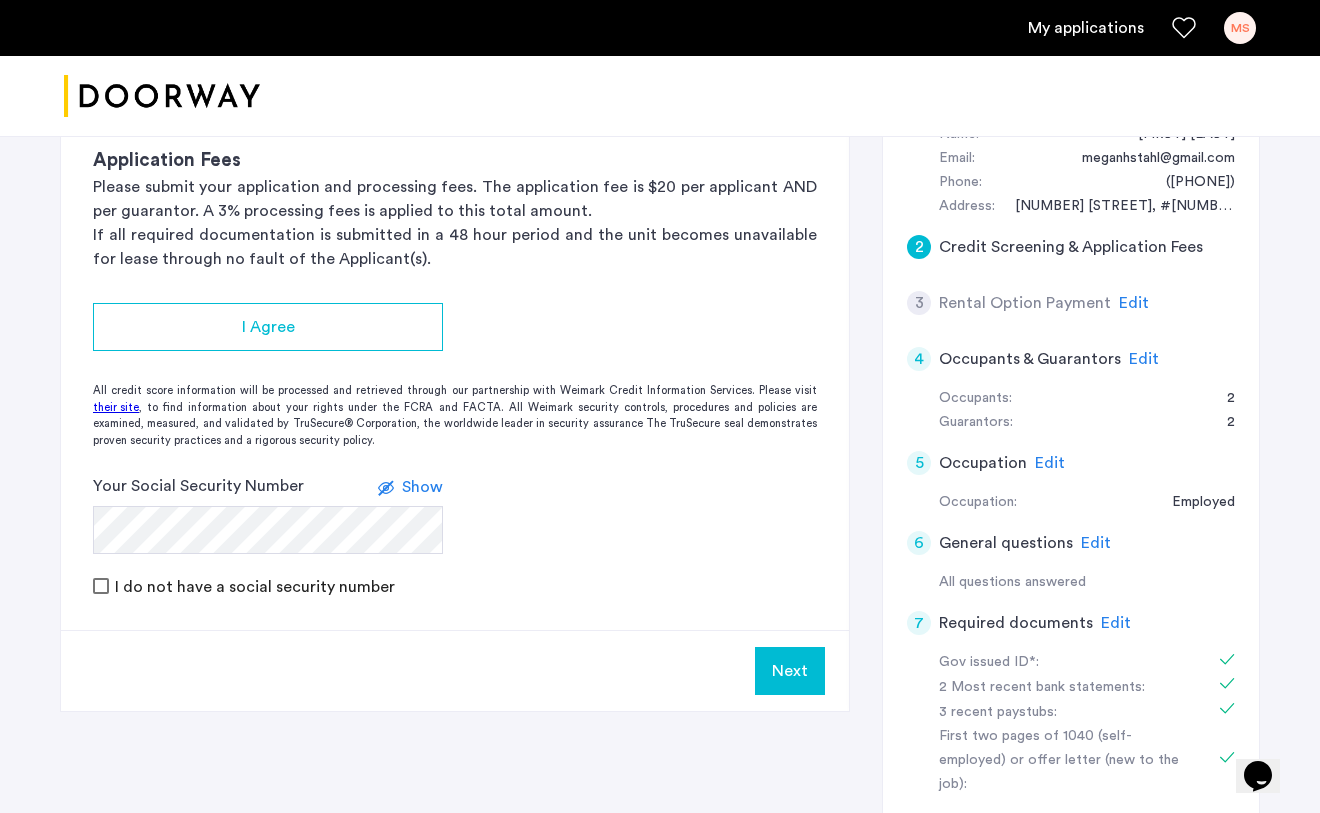 scroll, scrollTop: 378, scrollLeft: 0, axis: vertical 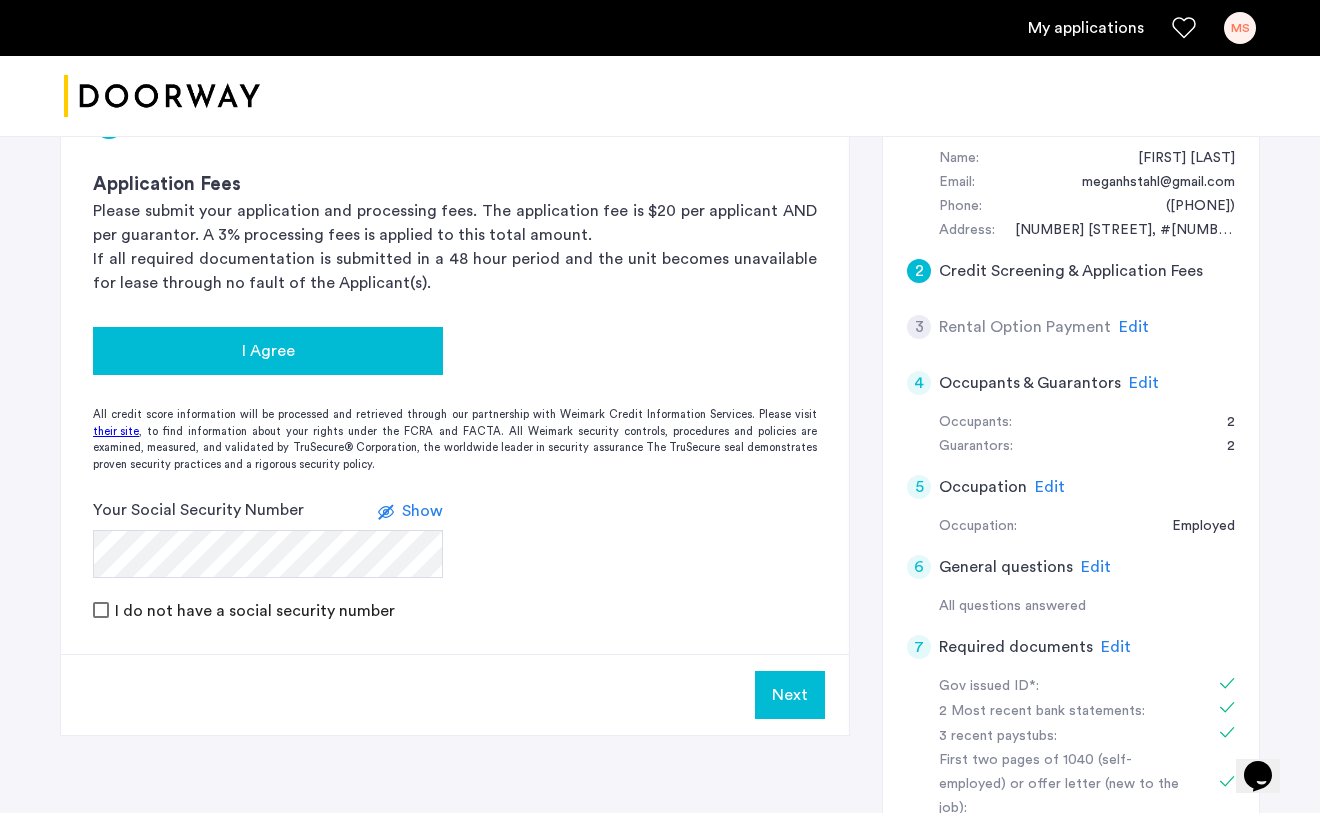 click on "I Agree" 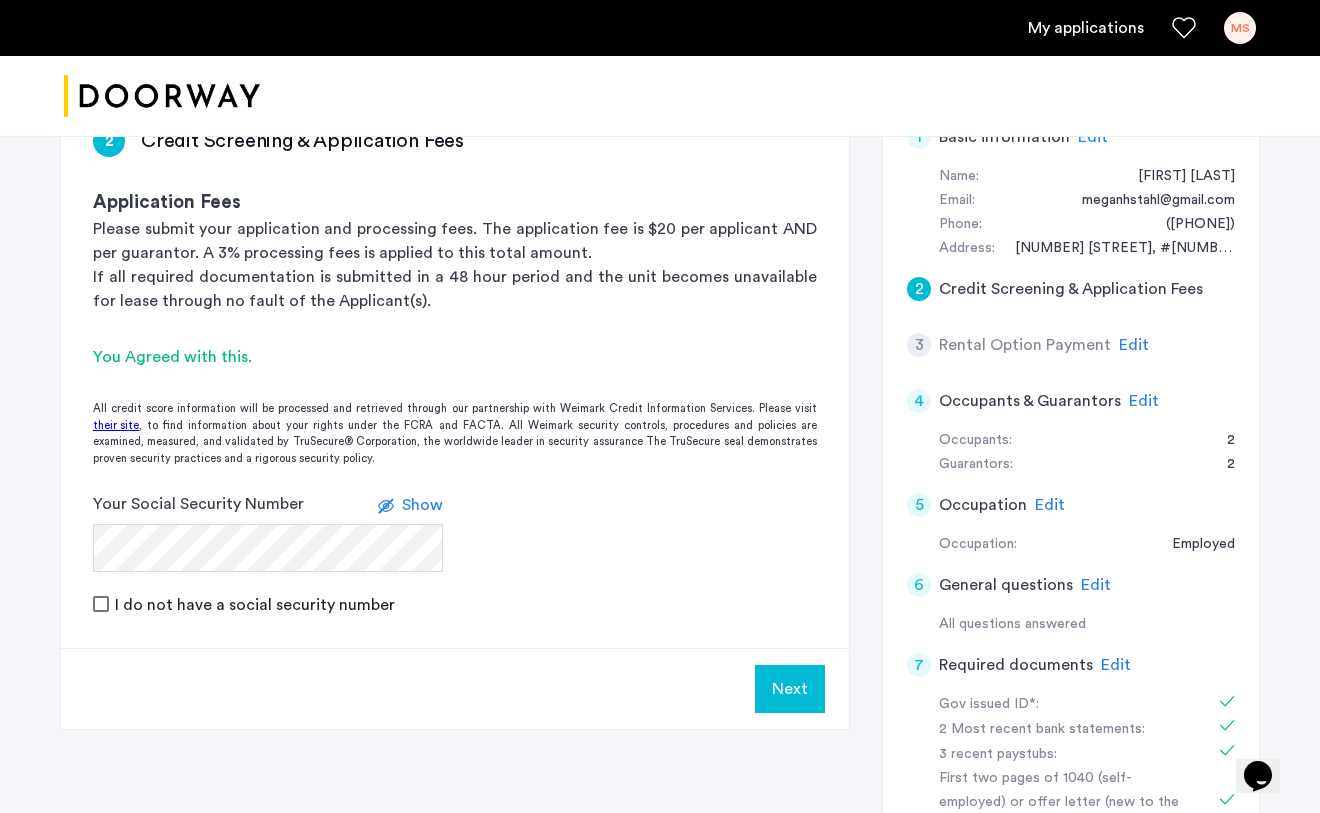 scroll, scrollTop: 352, scrollLeft: 0, axis: vertical 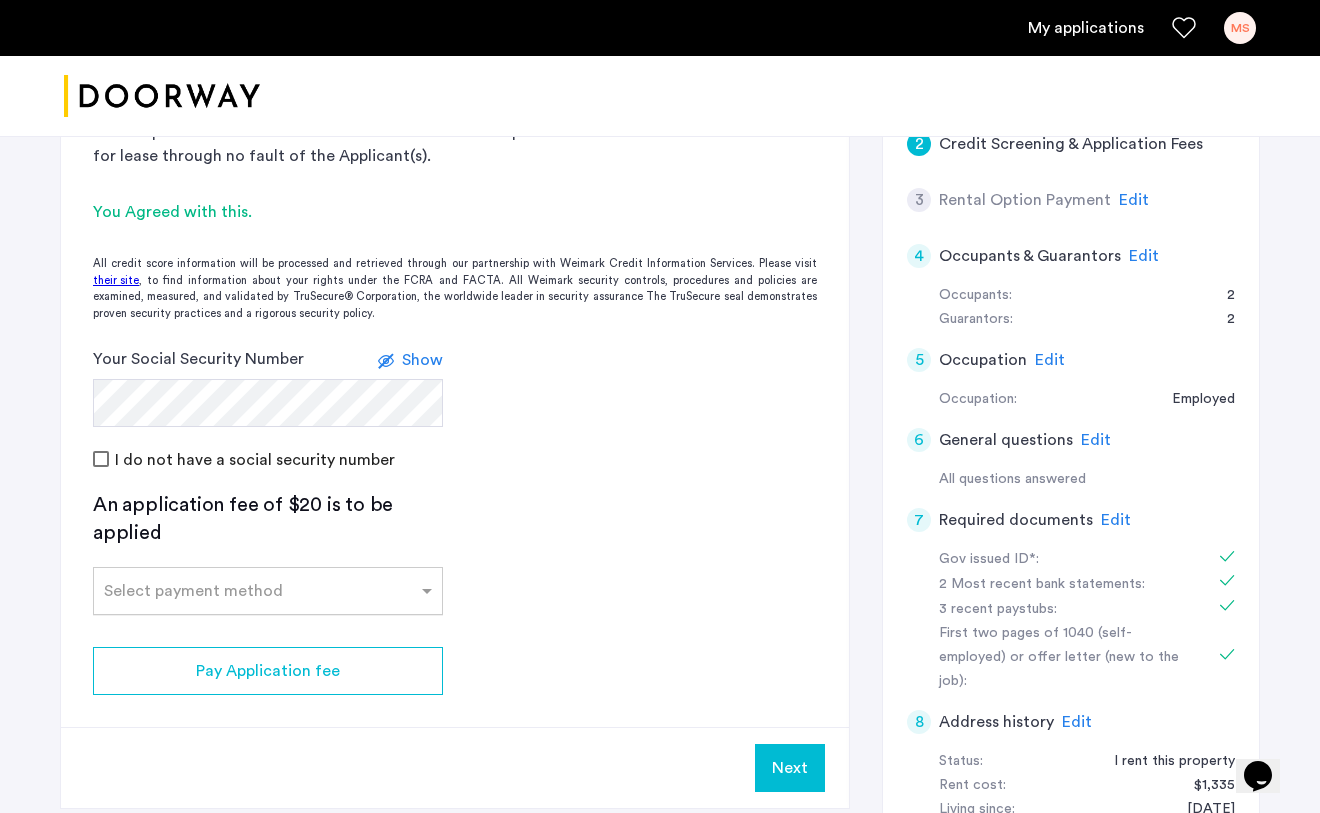 click 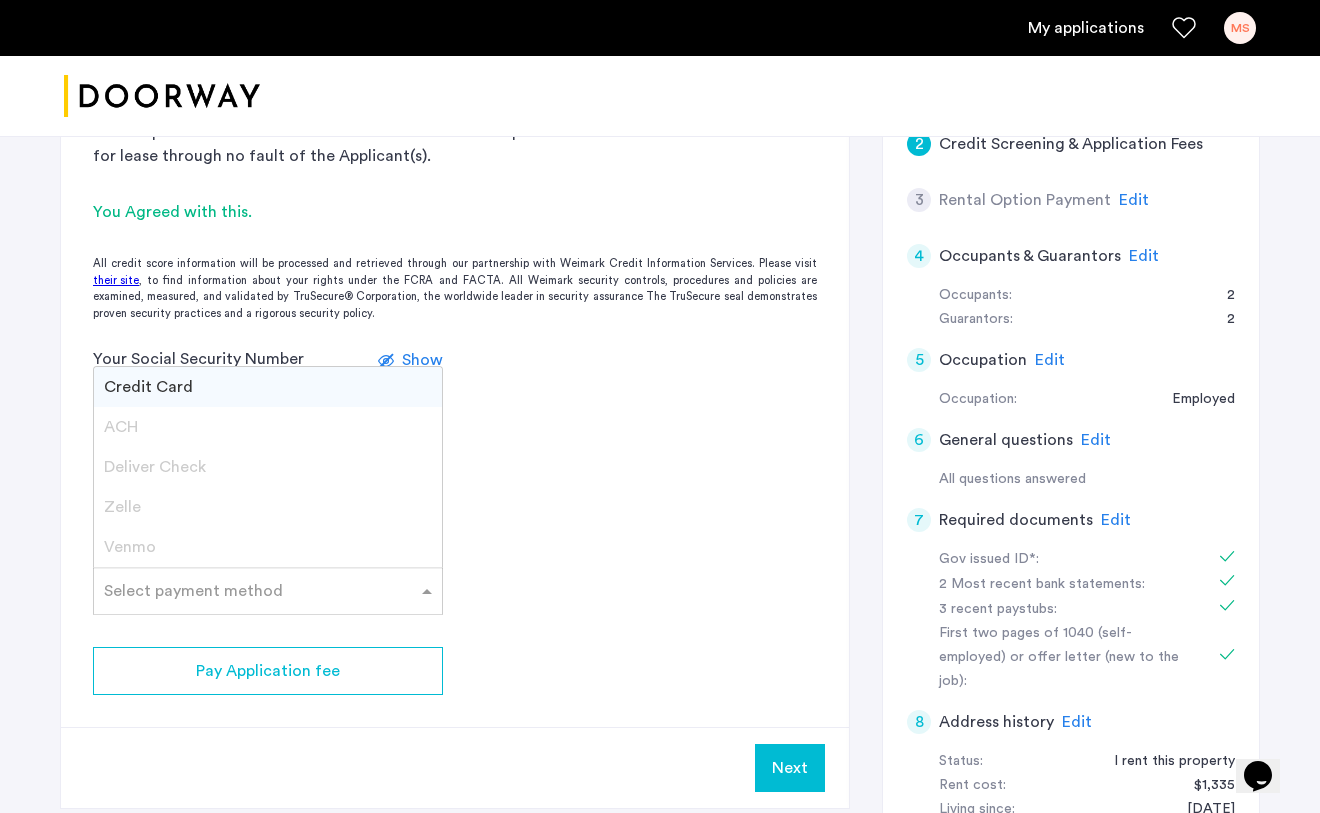 click on "Zelle" at bounding box center [268, 507] 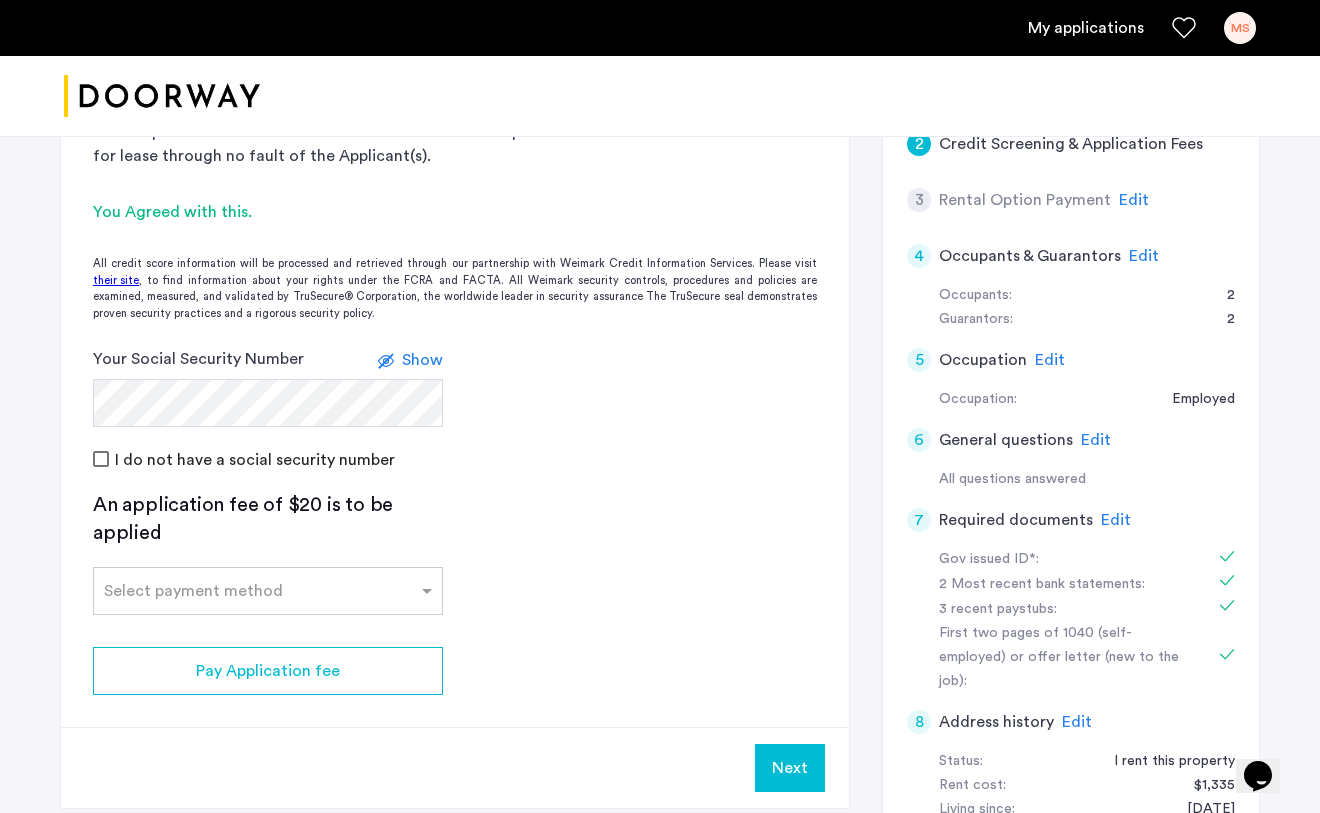 click on "An application fee of $20 is to be applied" 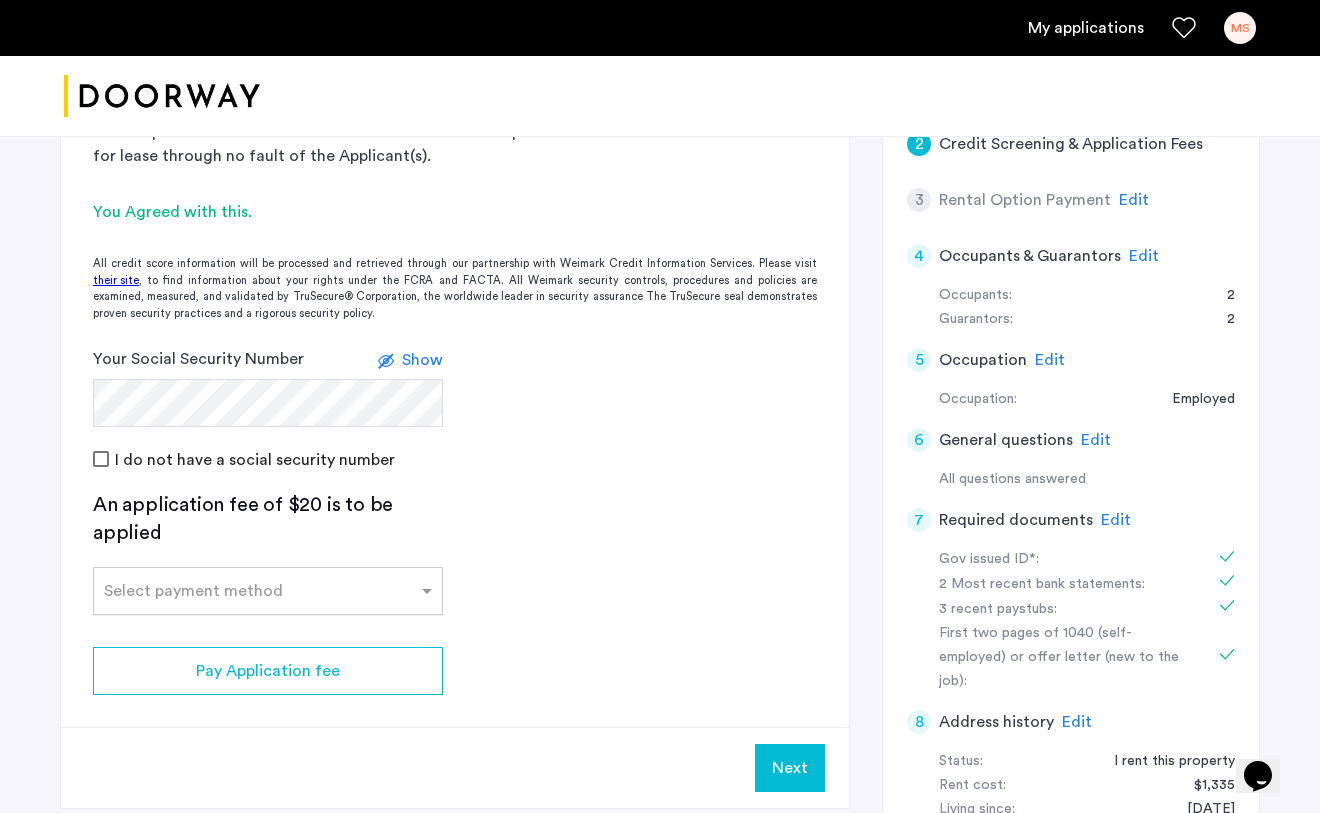 click 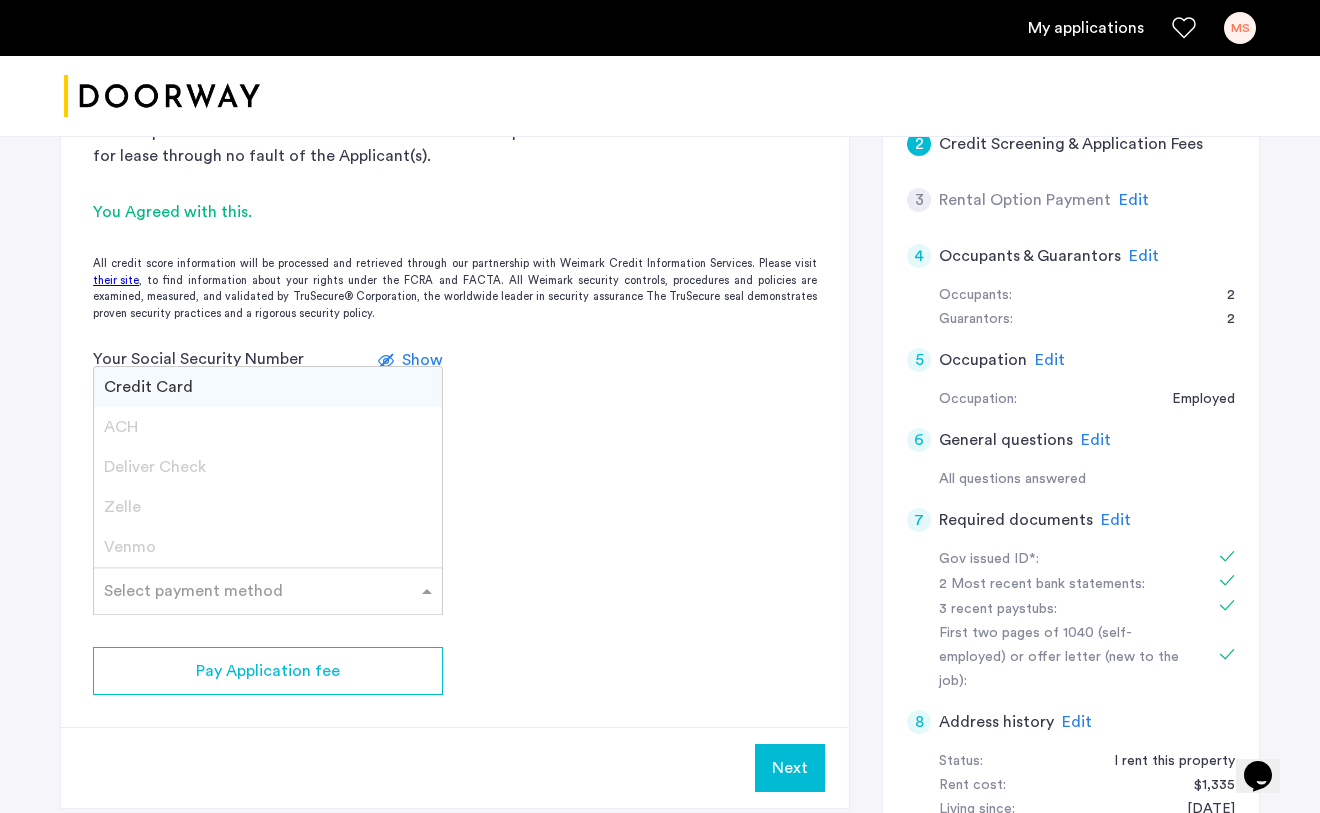 click on "ACH" at bounding box center [121, 427] 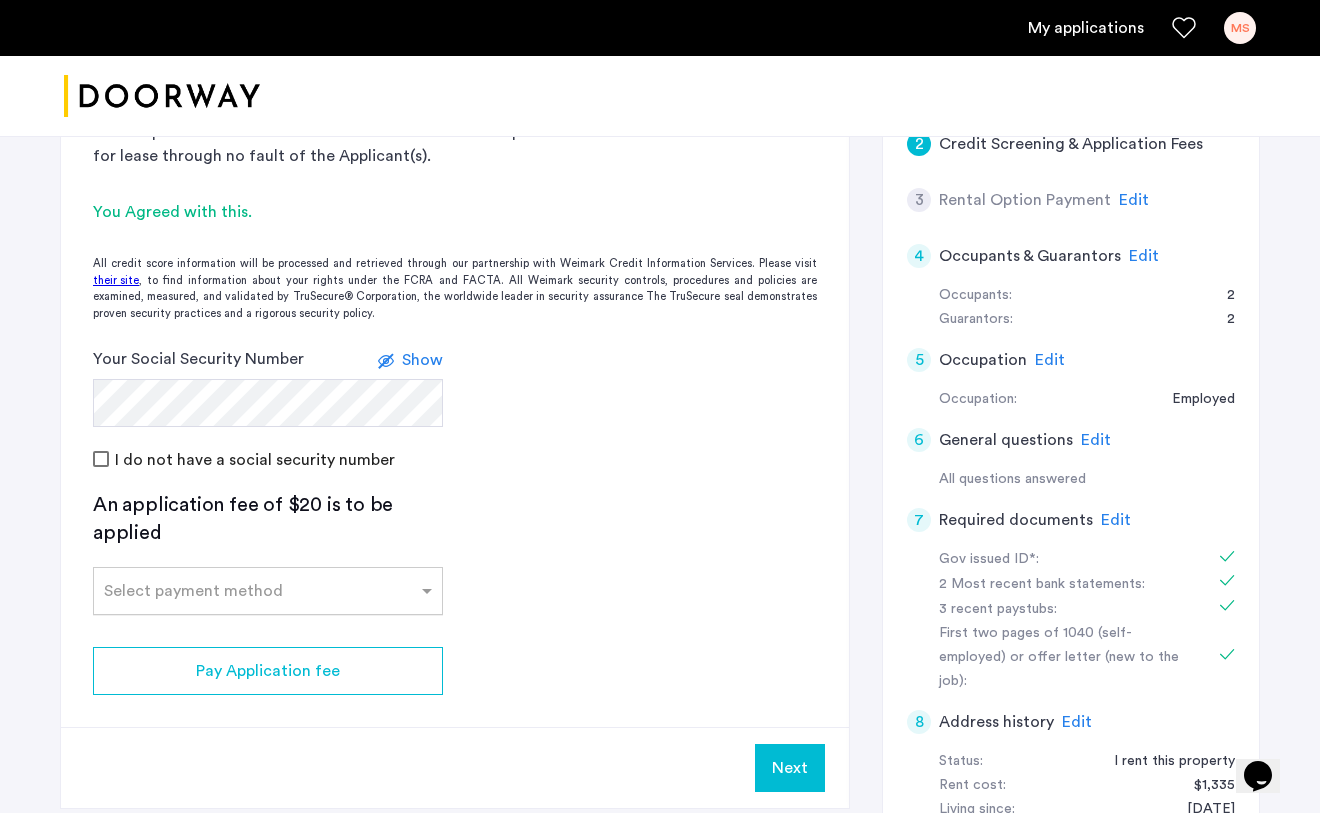 click 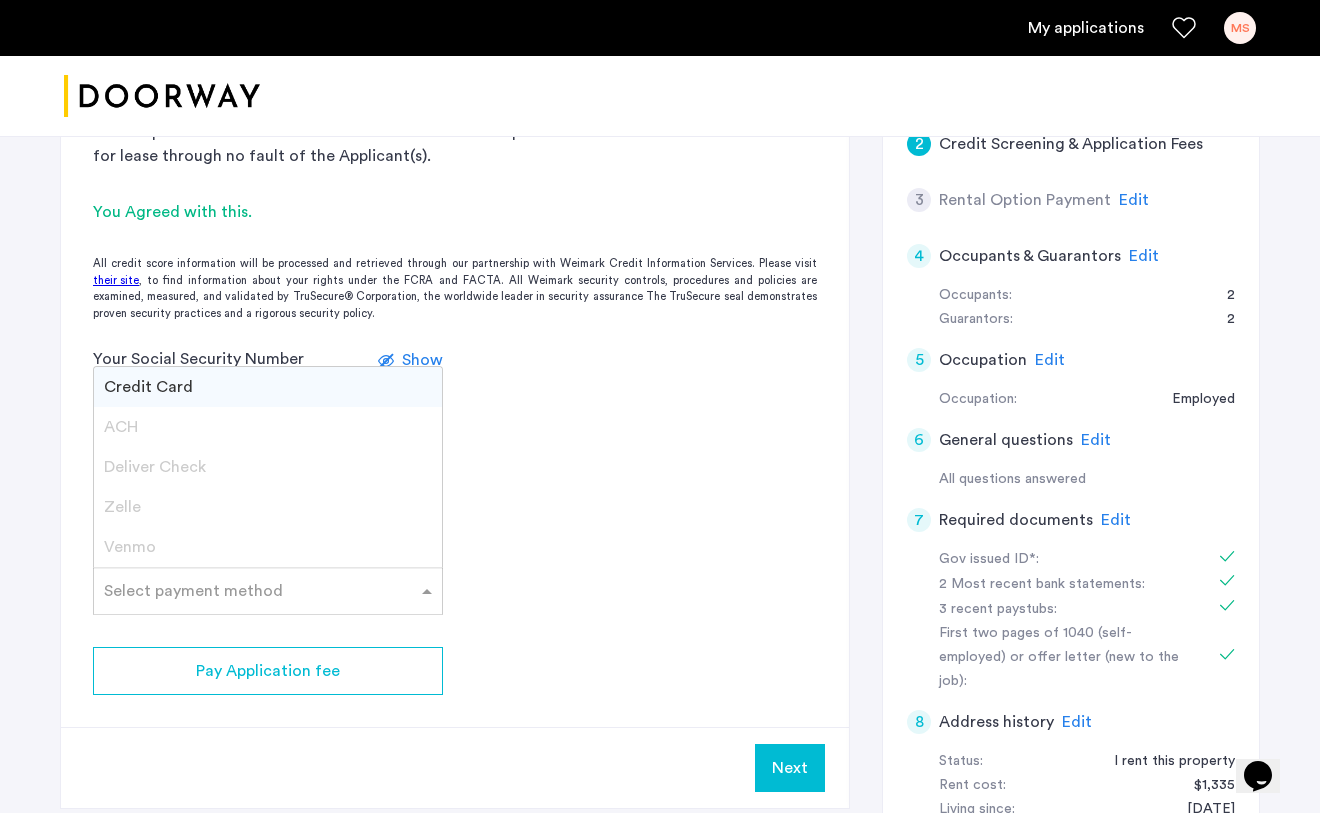 click on "Credit Card" at bounding box center [268, 387] 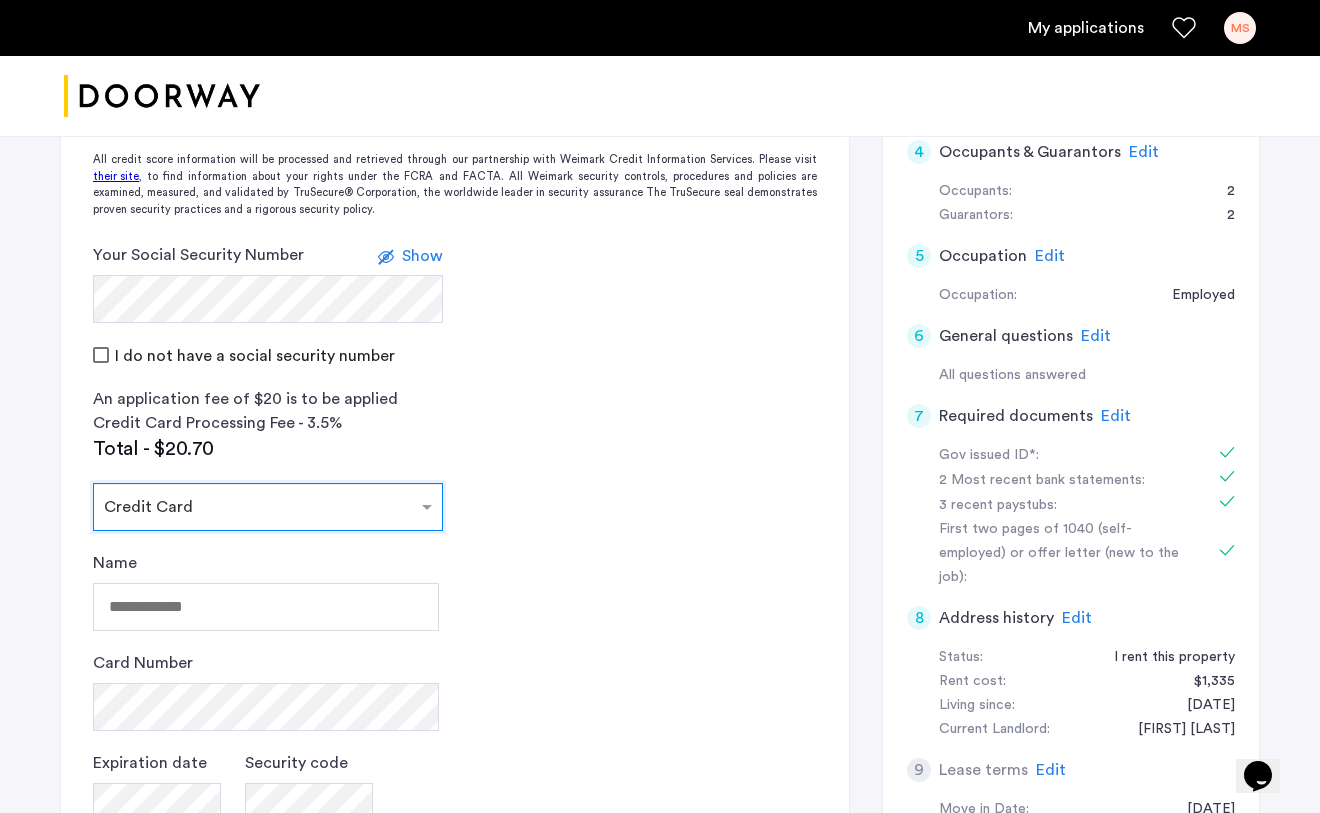 scroll, scrollTop: 614, scrollLeft: 0, axis: vertical 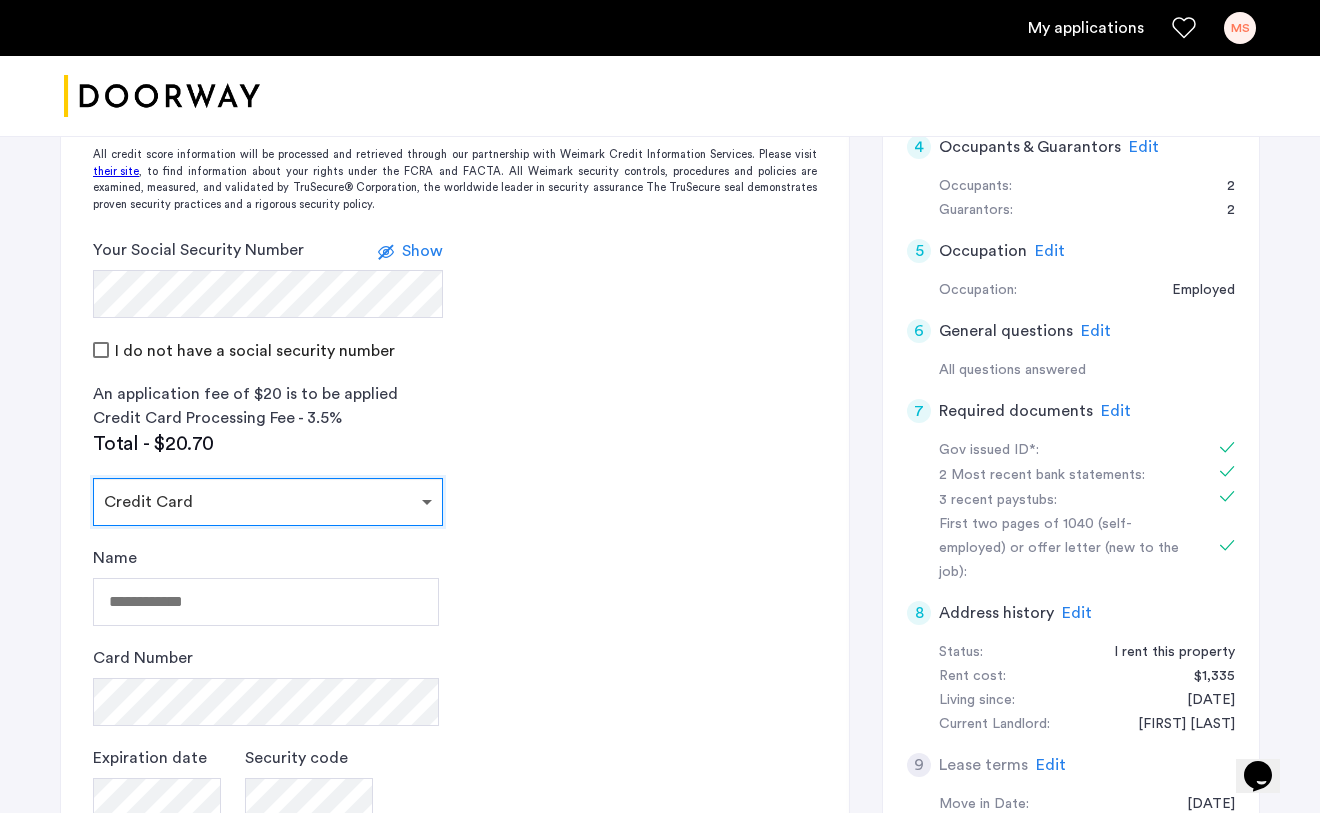 click 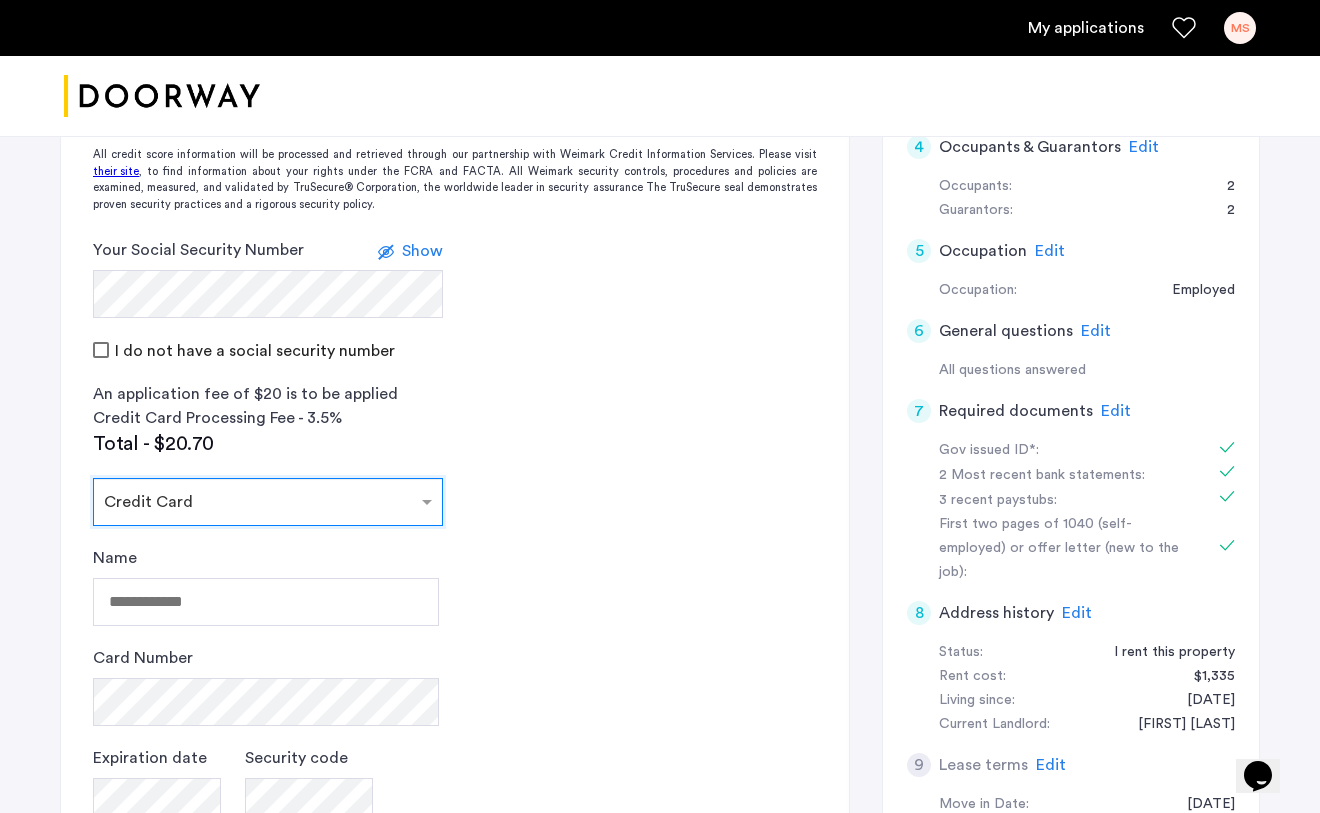 click on "2 Credit Screening & Application Fees Application Fees Please submit your application and processing fees. The application fee is $20 per applicant AND per guarantor. A 3% processing fees is applied to this total amount. If all required documentation is submitted in a 48 hour period and the unit becomes unavailable for lease through no fault of the Applicant(s).  You Agreed with this.  All credit score information will be processed and retrieved through our partnership with Weimark Credit Information Services. Please visit  their site , to find information about your rights under the FCRA and FACTA. All Weimark security controls, procedures and policies are examined, measured, and validated by TruSecure® Corporation, the worldwide leader in security assurance The TruSecure seal demonstrates proven security practices and a rigorous security policy. Your Social Security Number Show I do not have a social security number An application fee of $20 is to be applied Credit Card Processing Fee - 3.5% Total - $20.70" 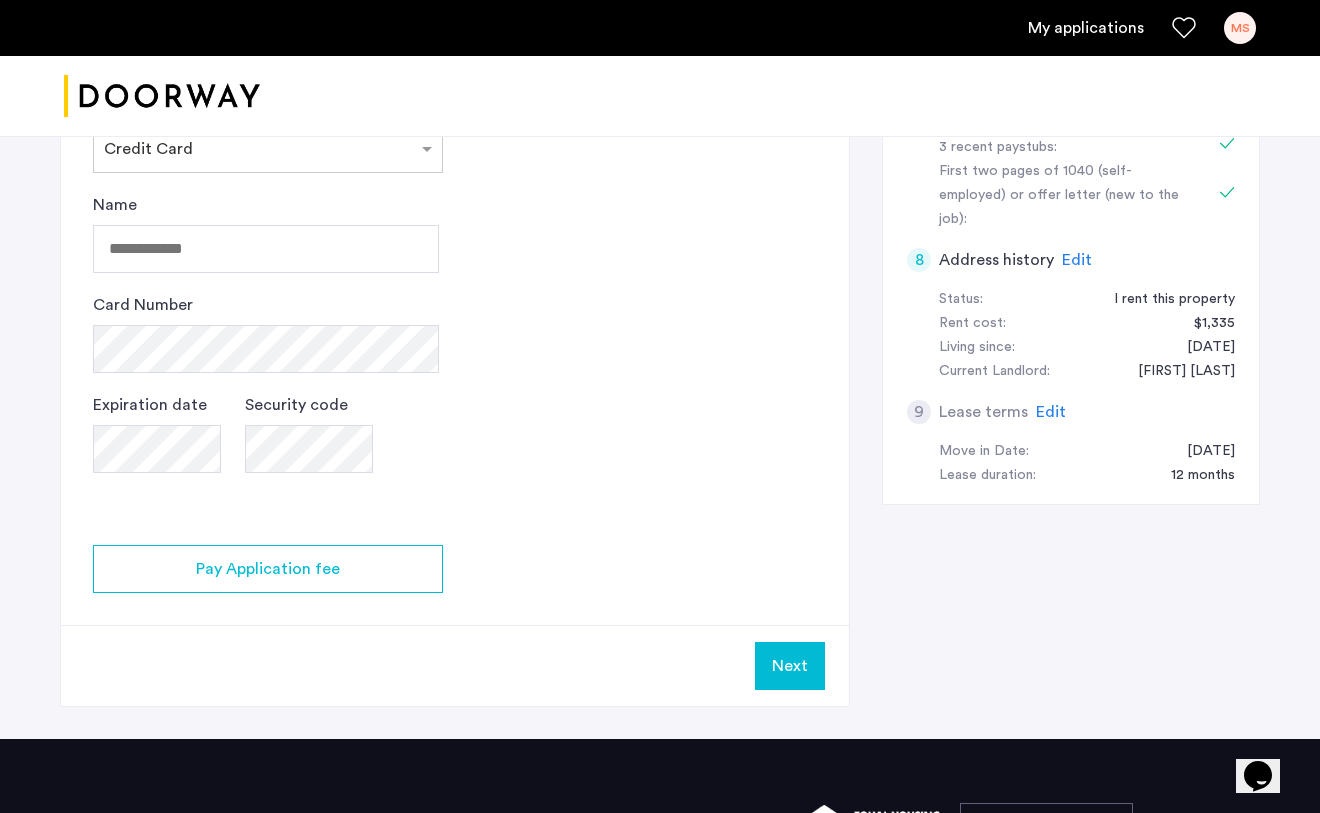 scroll, scrollTop: 1004, scrollLeft: 0, axis: vertical 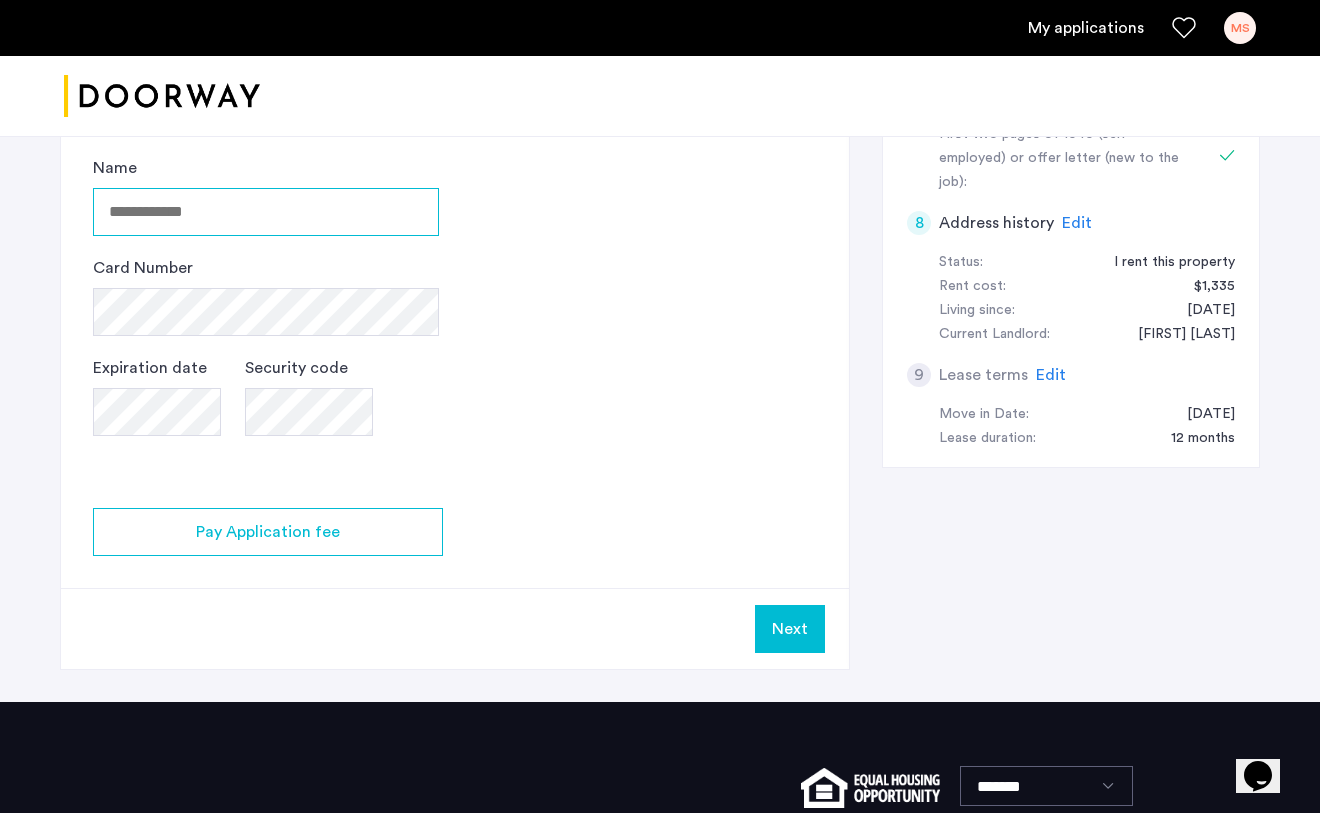 click on "Name" at bounding box center [266, 212] 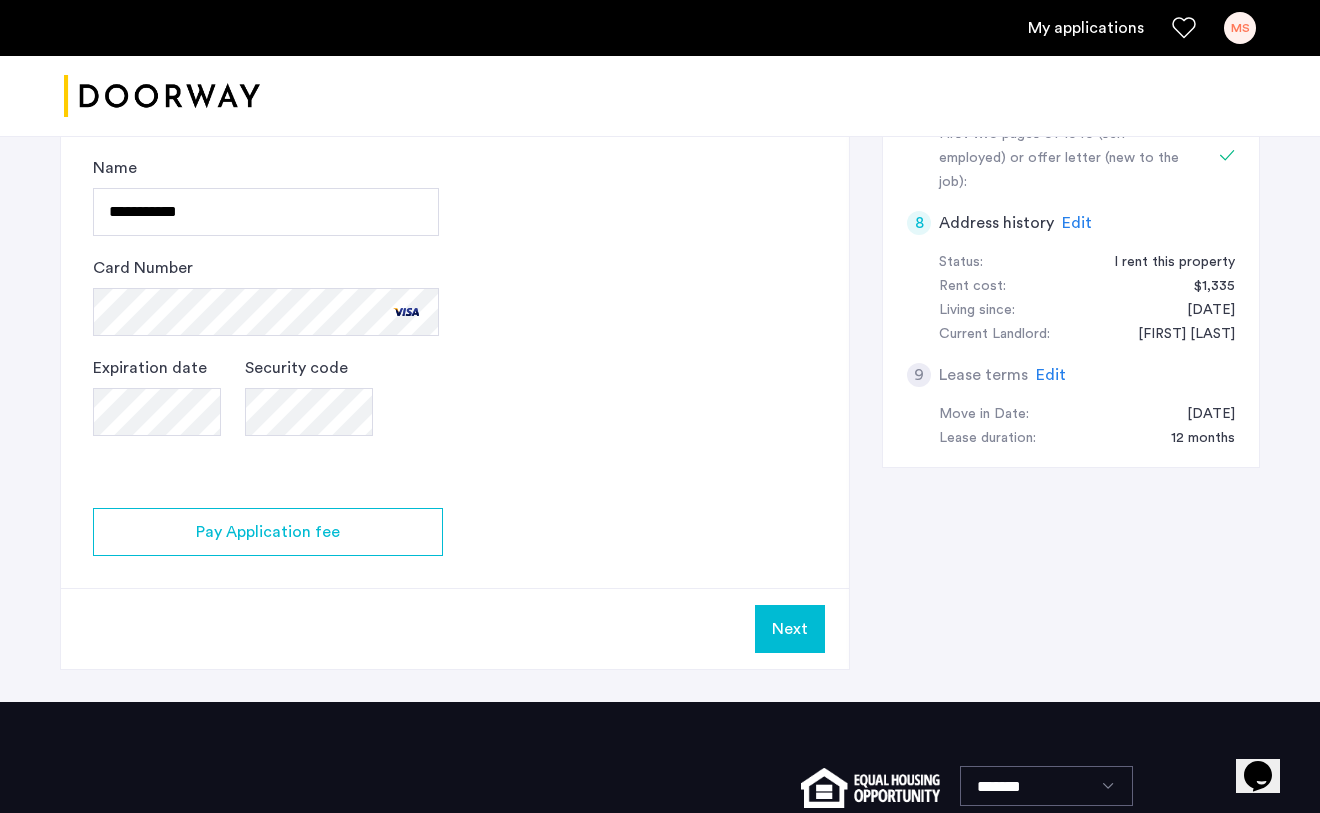 click on "2 Credit Screening & Application Fees Application Fees Please submit your application and processing fees. The application fee is $20 per applicant AND per guarantor. A 3% processing fees is applied to this total amount. If all required documentation is submitted in a 48 hour period and the unit becomes unavailable for lease through no fault of the Applicant(s).  You Agreed with this.  All credit score information will be processed and retrieved through our partnership with Weimark Credit Information Services. Please visit  their site , to find information about your rights under the FCRA and FACTA. All Weimark security controls, procedures and policies are examined, measured, and validated by TruSecure® Corporation, the worldwide leader in security assurance The TruSecure seal demonstrates proven security practices and a rigorous security policy. Your Social Security Number Show I do not have a social security number An application fee of $20 is to be applied Credit Card Processing Fee - 3.5% Total - $20.70" 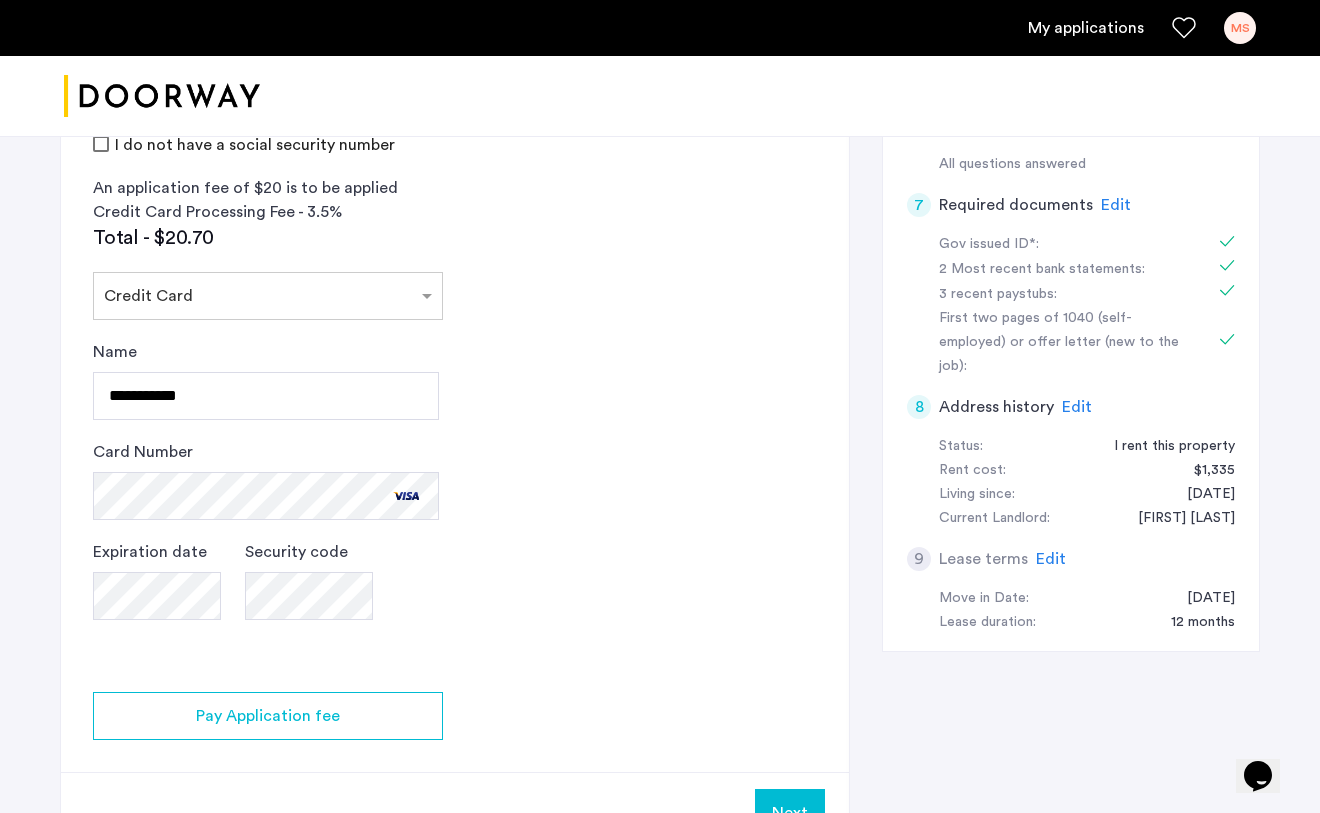 scroll, scrollTop: 826, scrollLeft: 0, axis: vertical 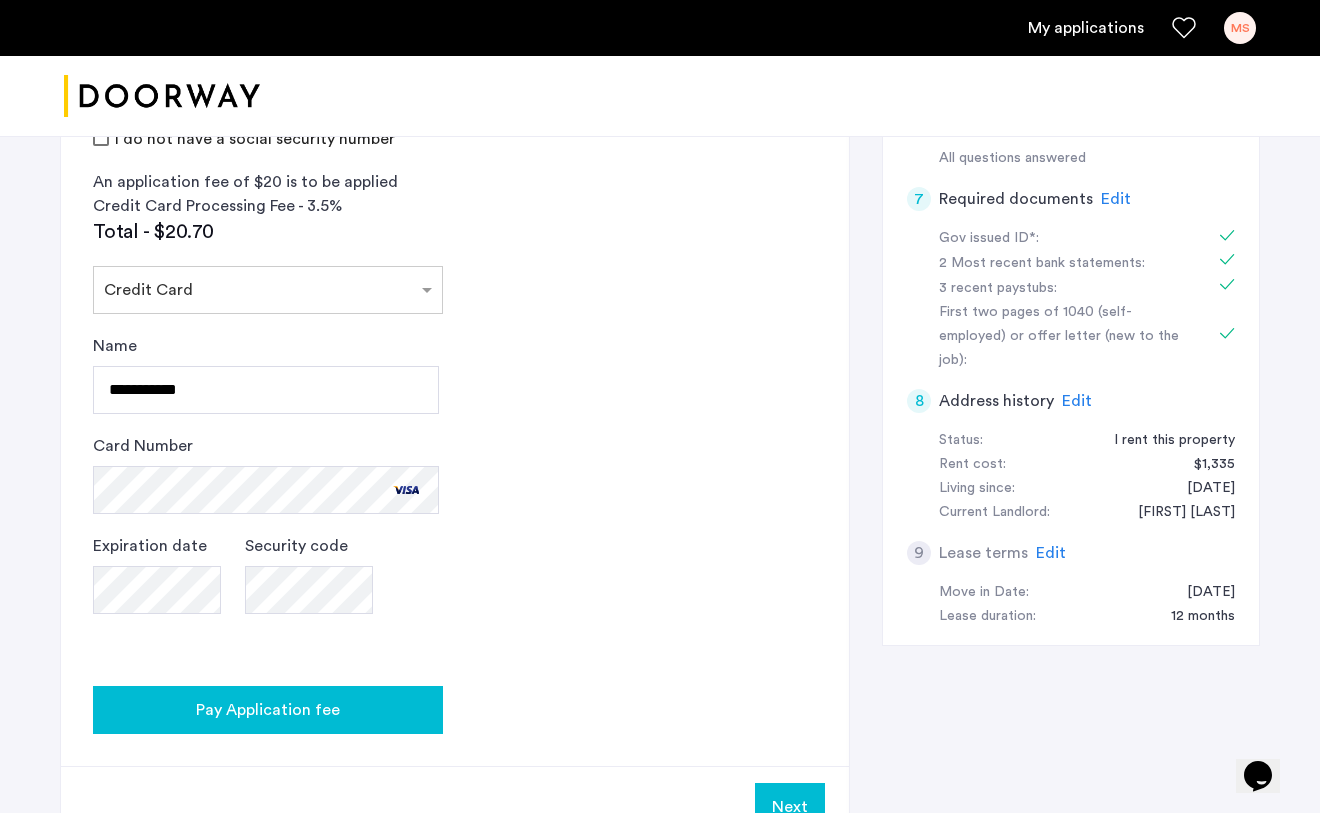 click on "Pay Application fee" 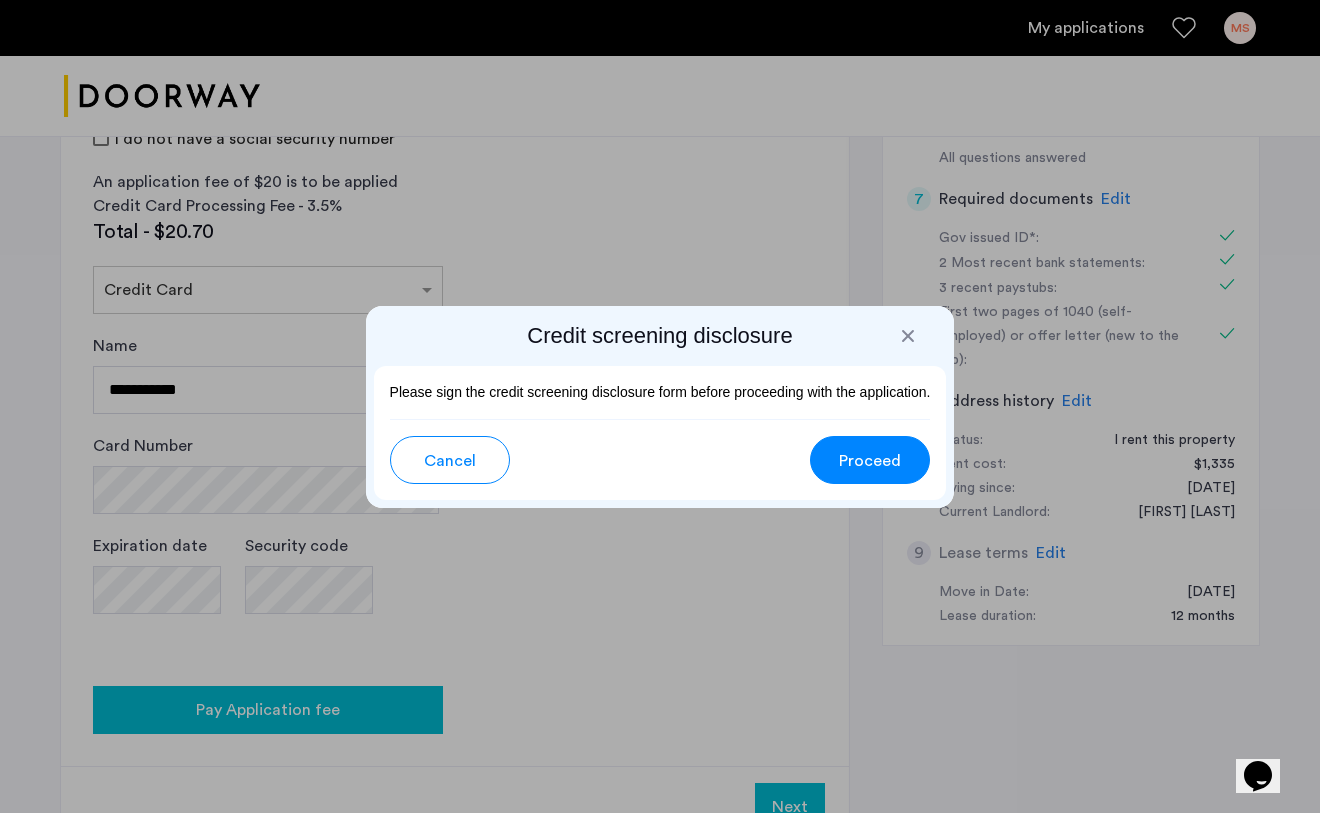 scroll, scrollTop: 0, scrollLeft: 0, axis: both 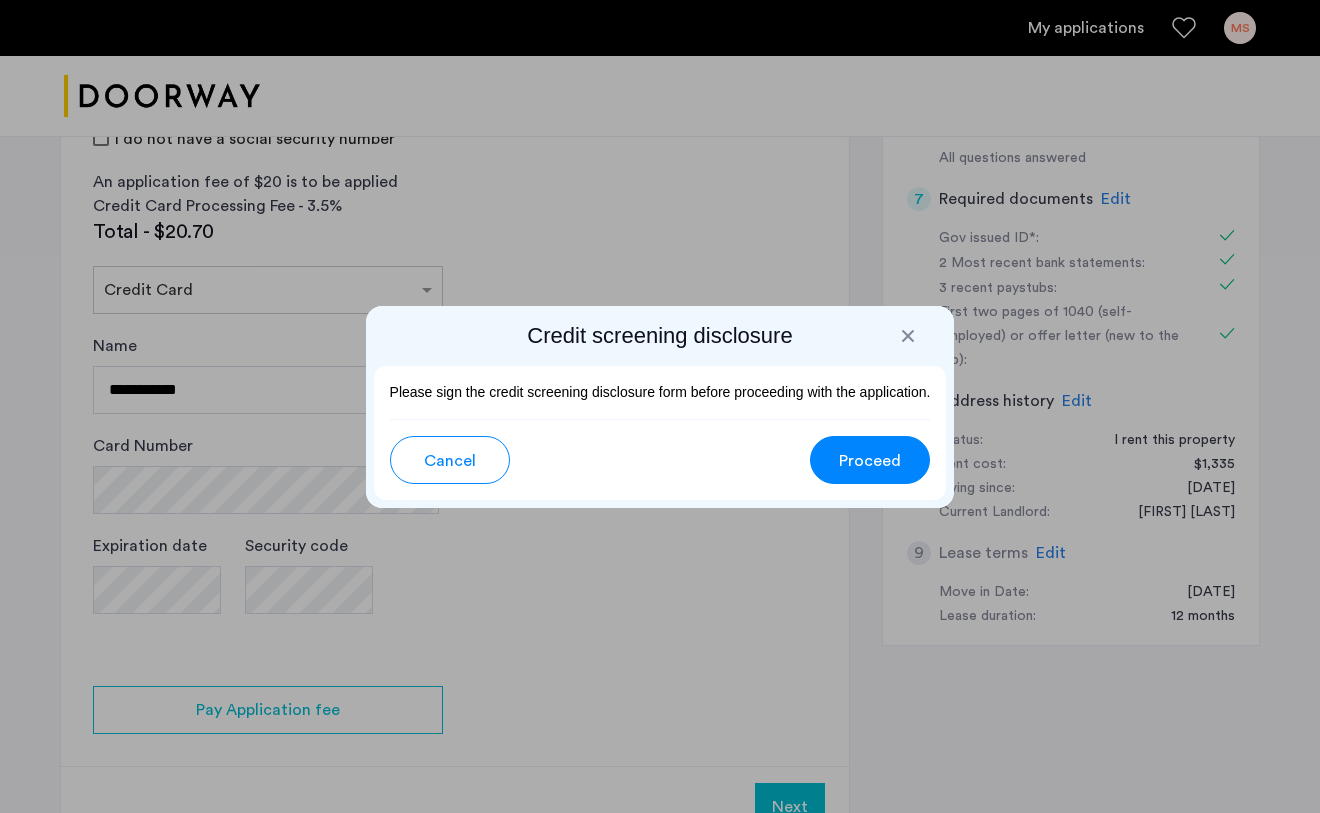 click on "Proceed" at bounding box center [870, 461] 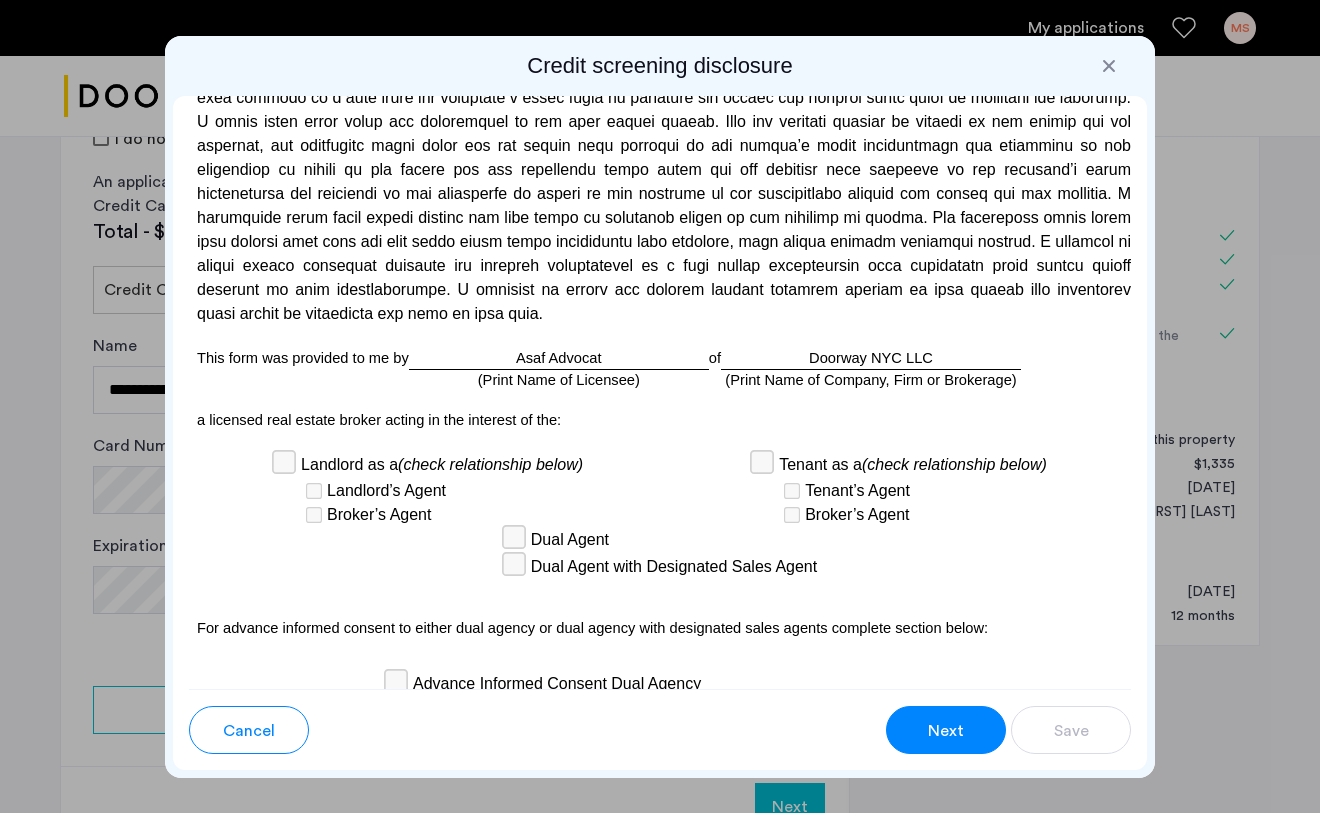 scroll, scrollTop: 5670, scrollLeft: 0, axis: vertical 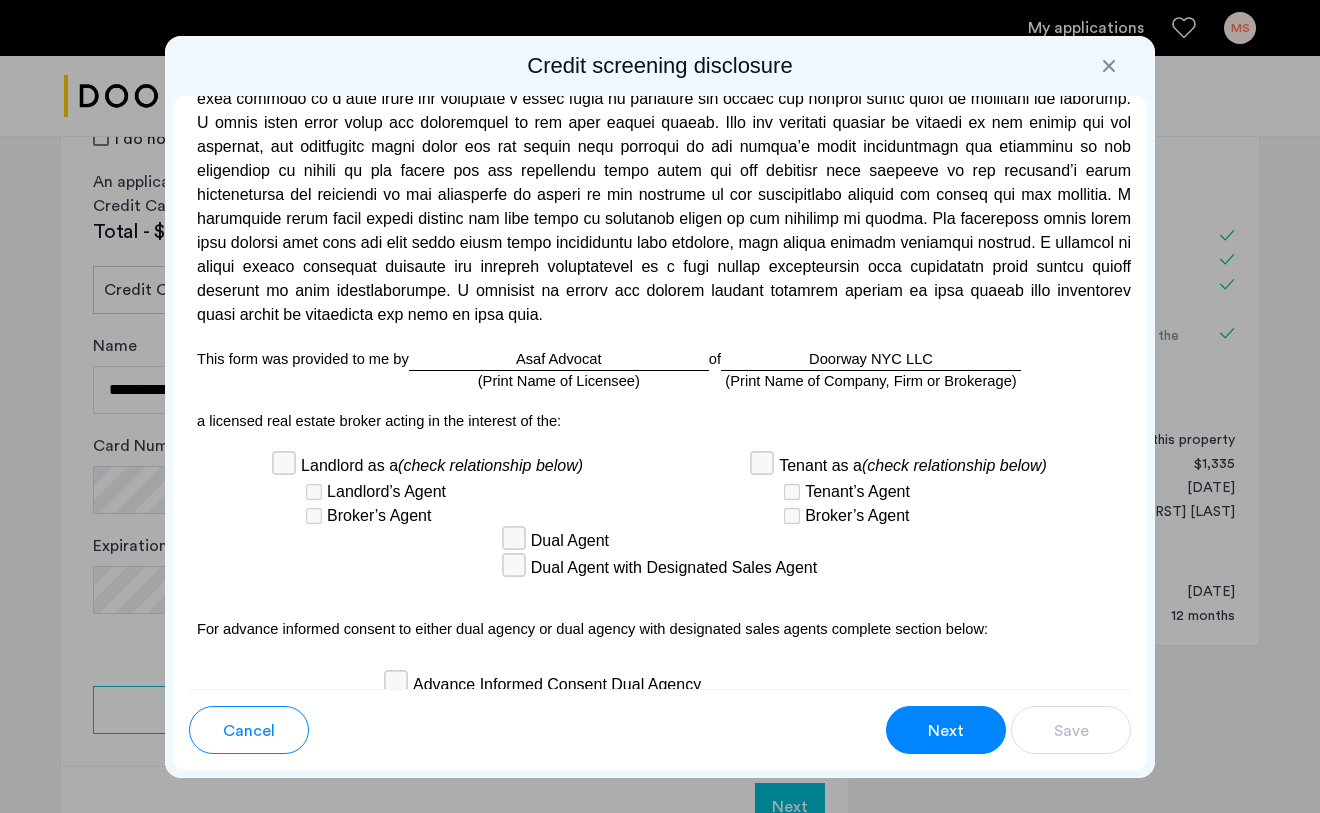 click on "a licensed real estate broker acting in the interest of the:" at bounding box center [660, 421] 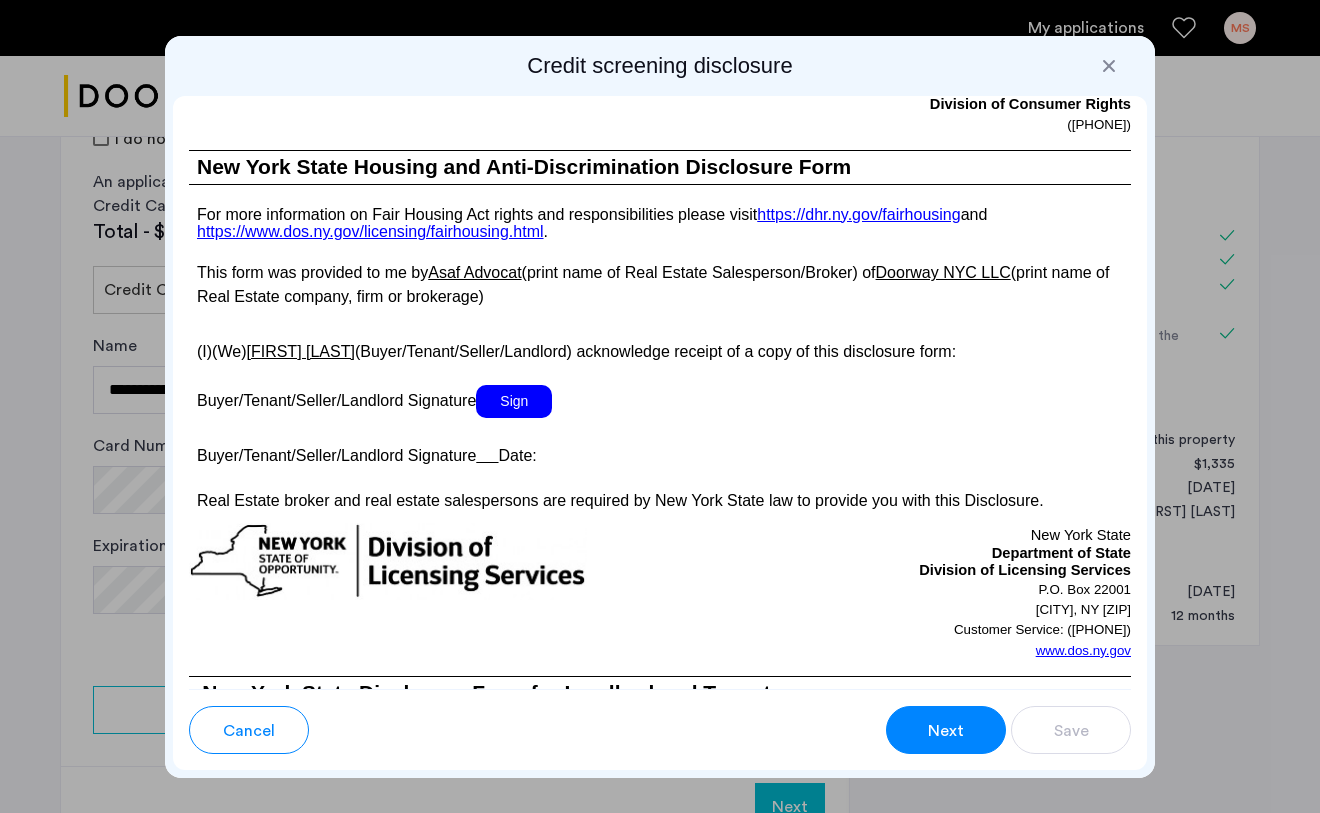scroll, scrollTop: 3774, scrollLeft: 0, axis: vertical 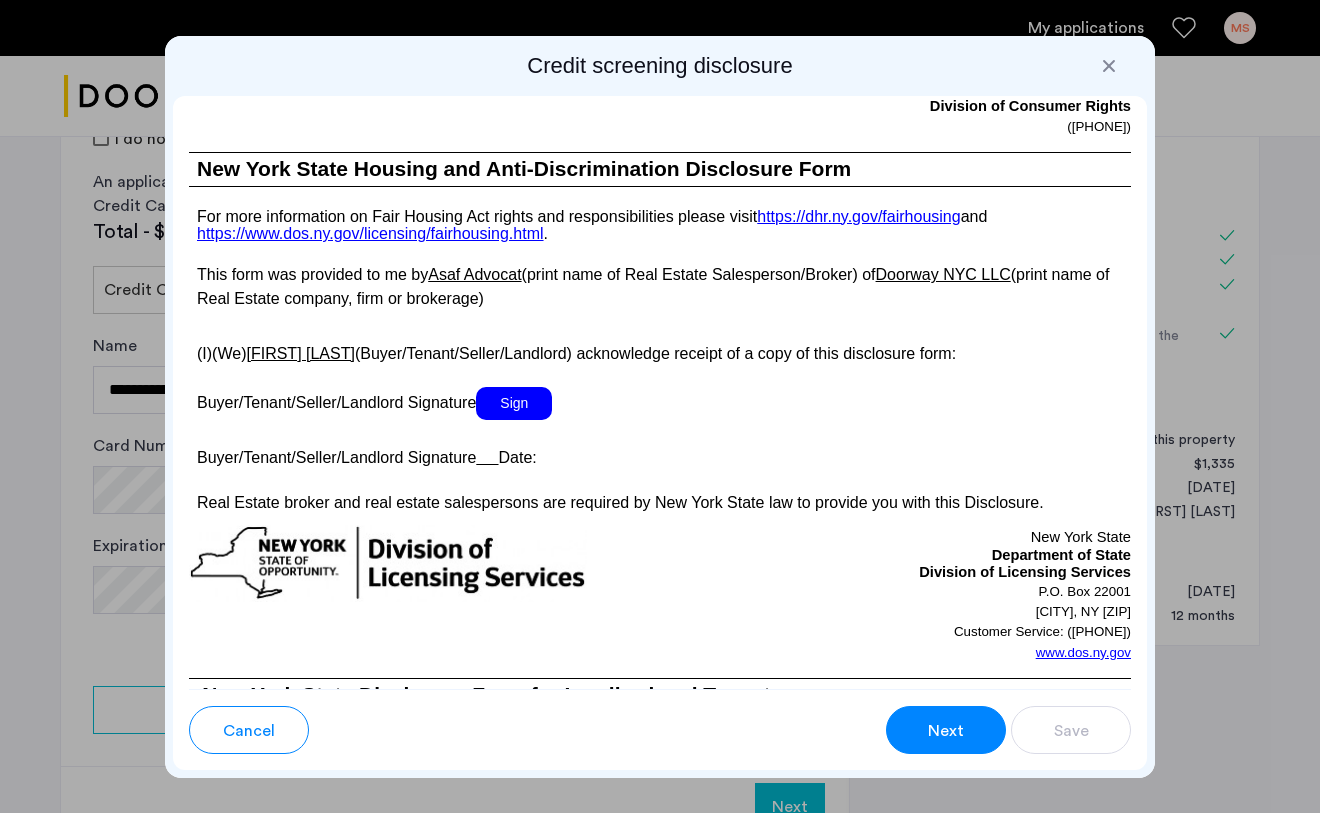 click on "Sign" at bounding box center [514, 403] 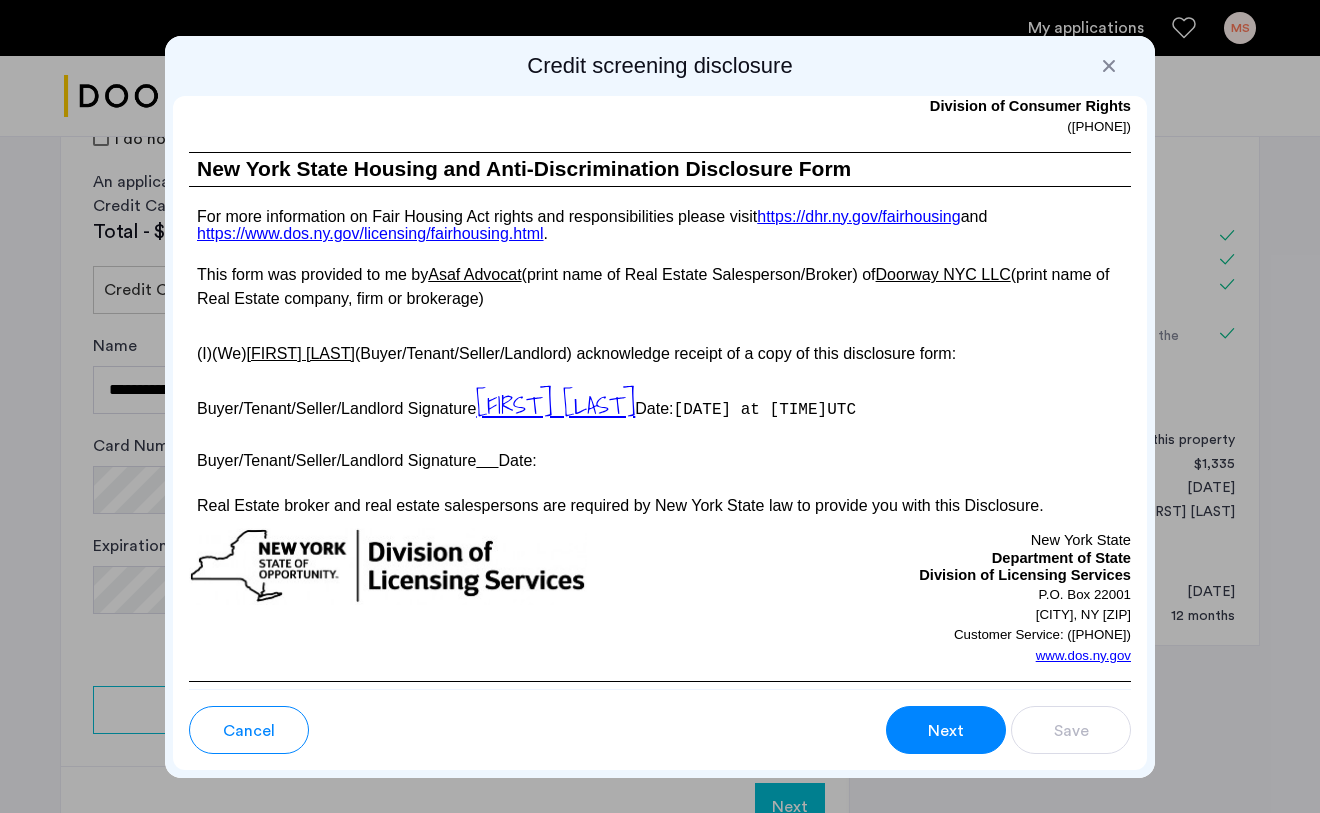 click at bounding box center (487, 460) 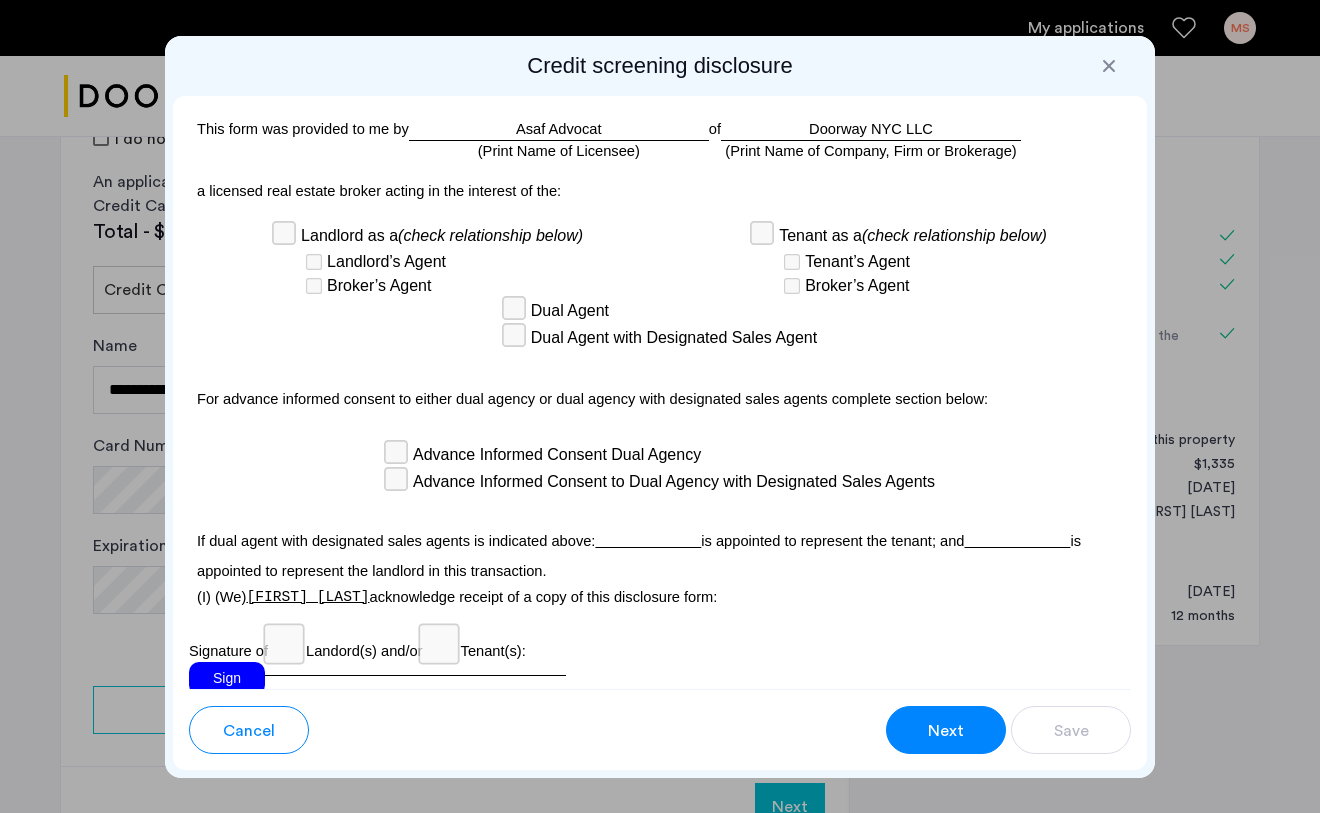 scroll, scrollTop: 5904, scrollLeft: 0, axis: vertical 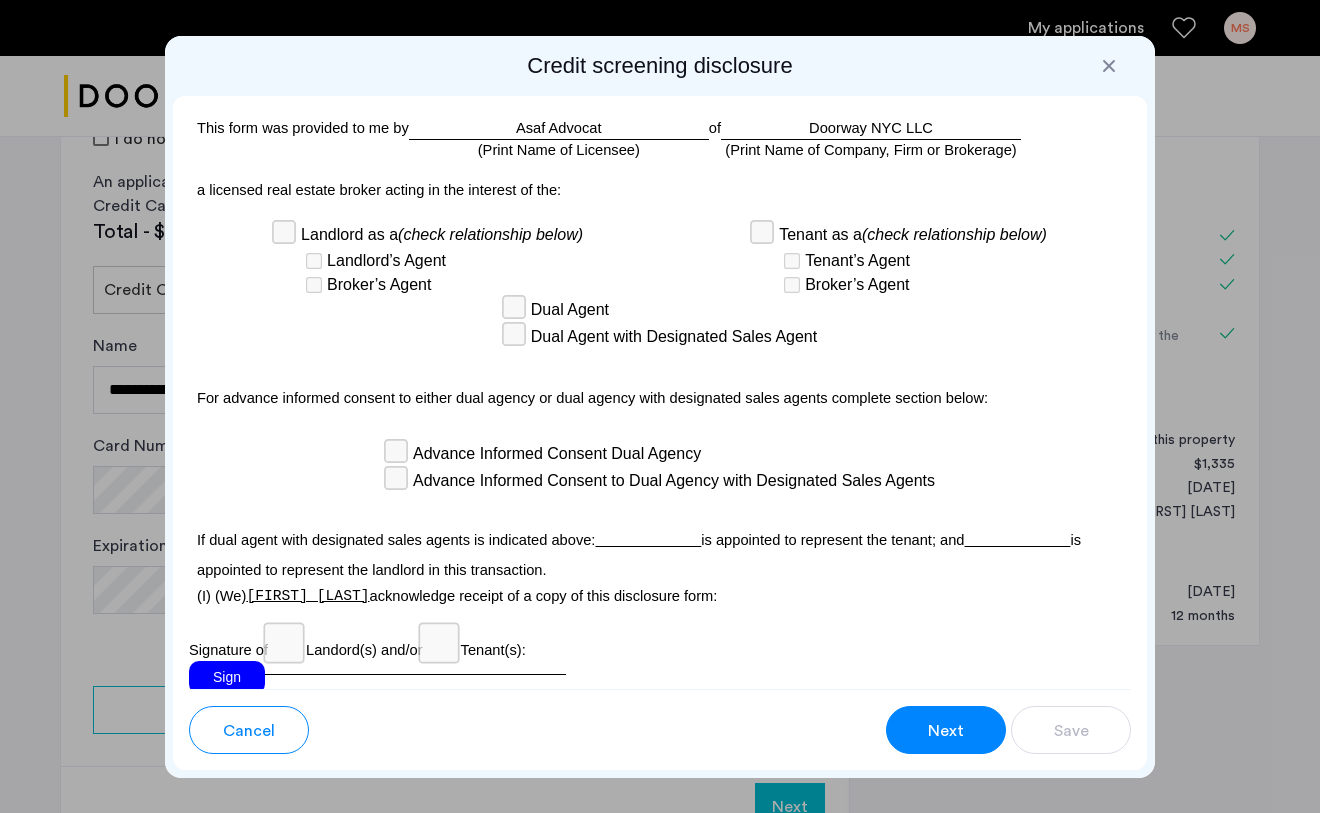 click on "Landlord as a  (check relationship below) Landlord’s Agent Broker’s Agent  Tenant as a  (check relationship below) Tenant’s Agent Broker’s Agent" at bounding box center (660, 259) 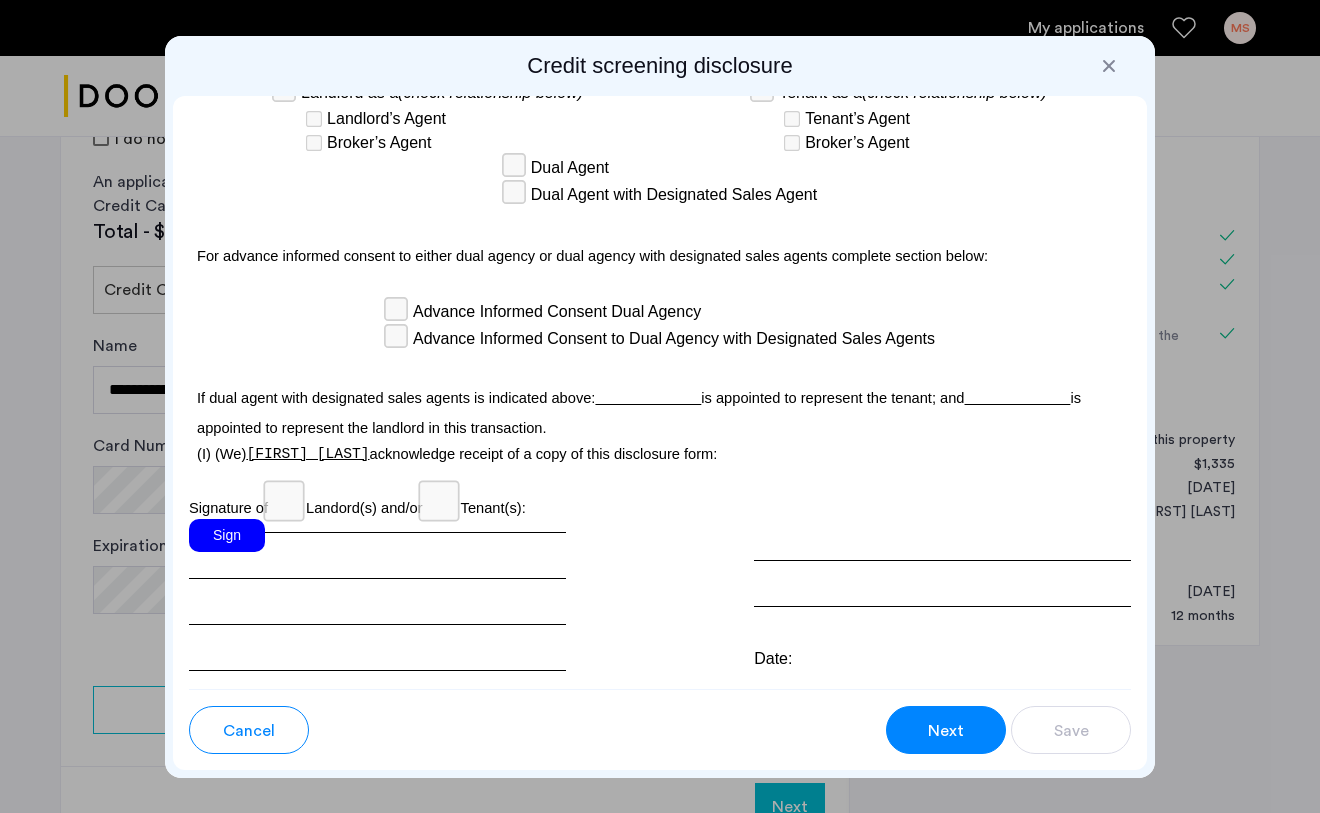 scroll, scrollTop: 6100, scrollLeft: 0, axis: vertical 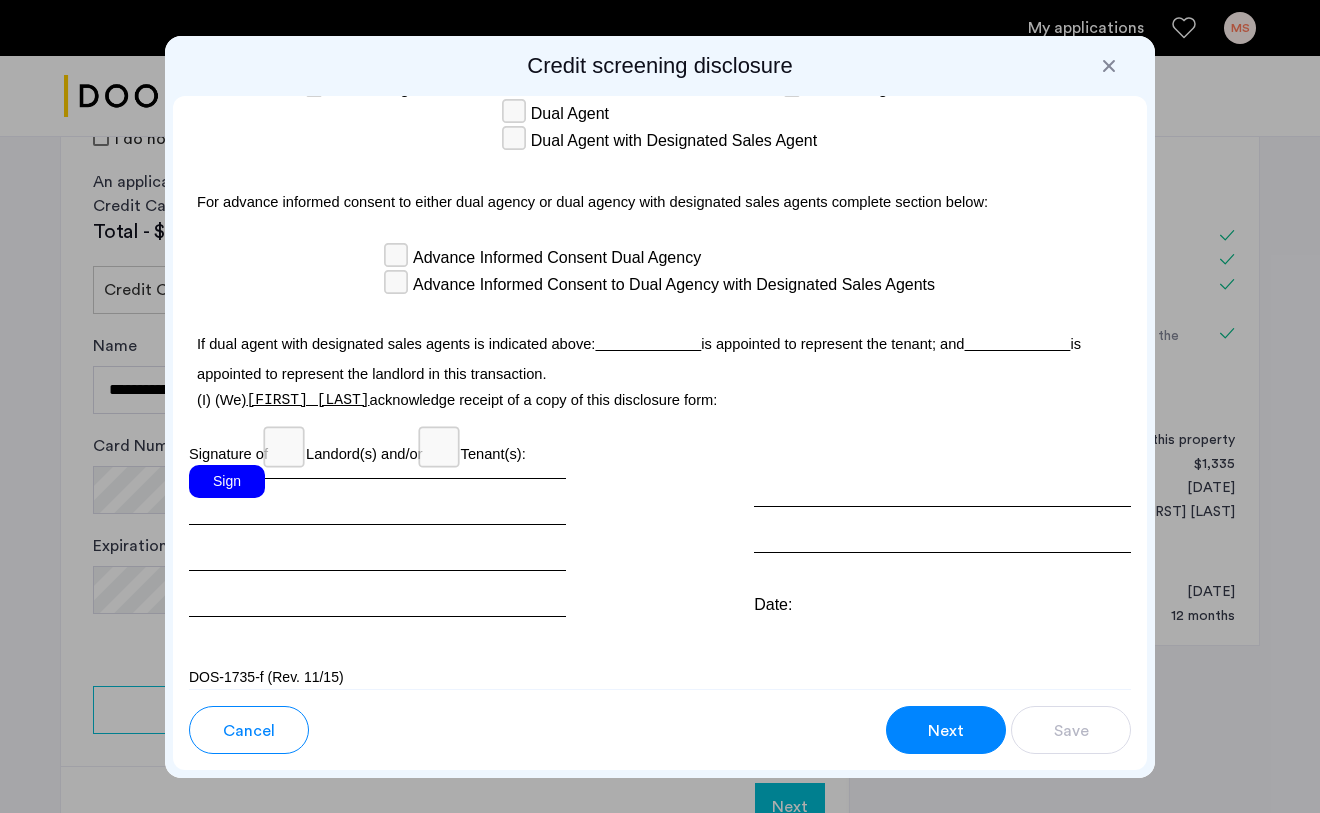 click on "Sign" at bounding box center [227, 481] 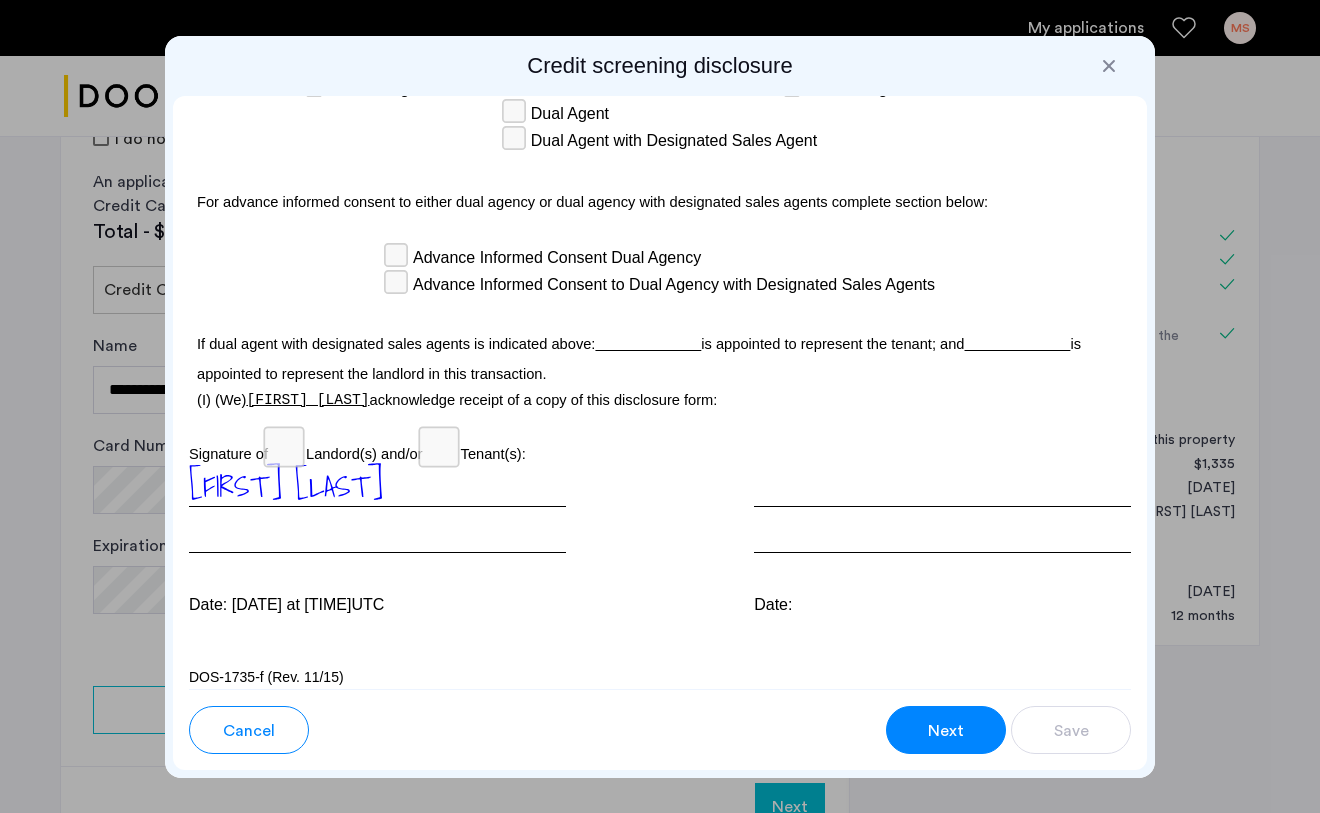 click at bounding box center (942, 509) 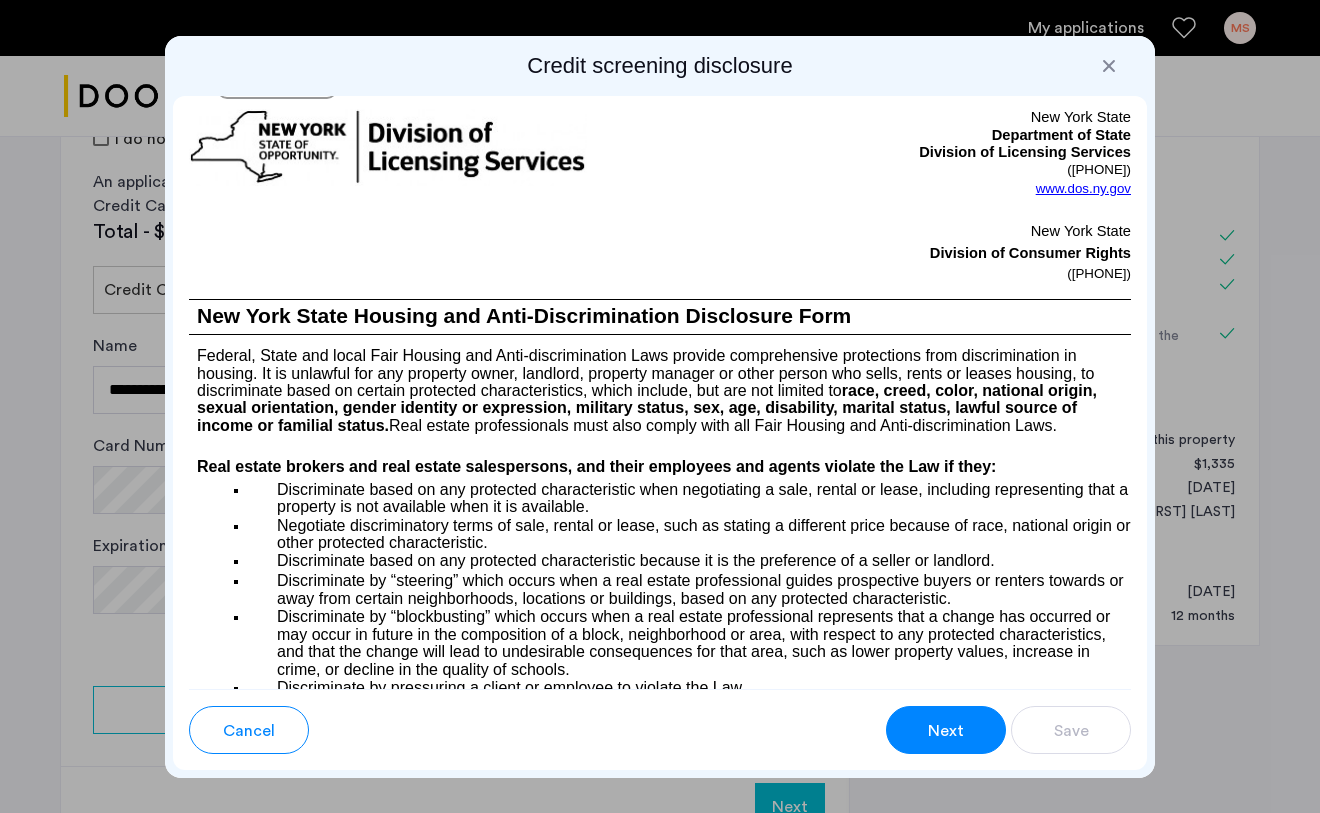 scroll, scrollTop: 1585, scrollLeft: 0, axis: vertical 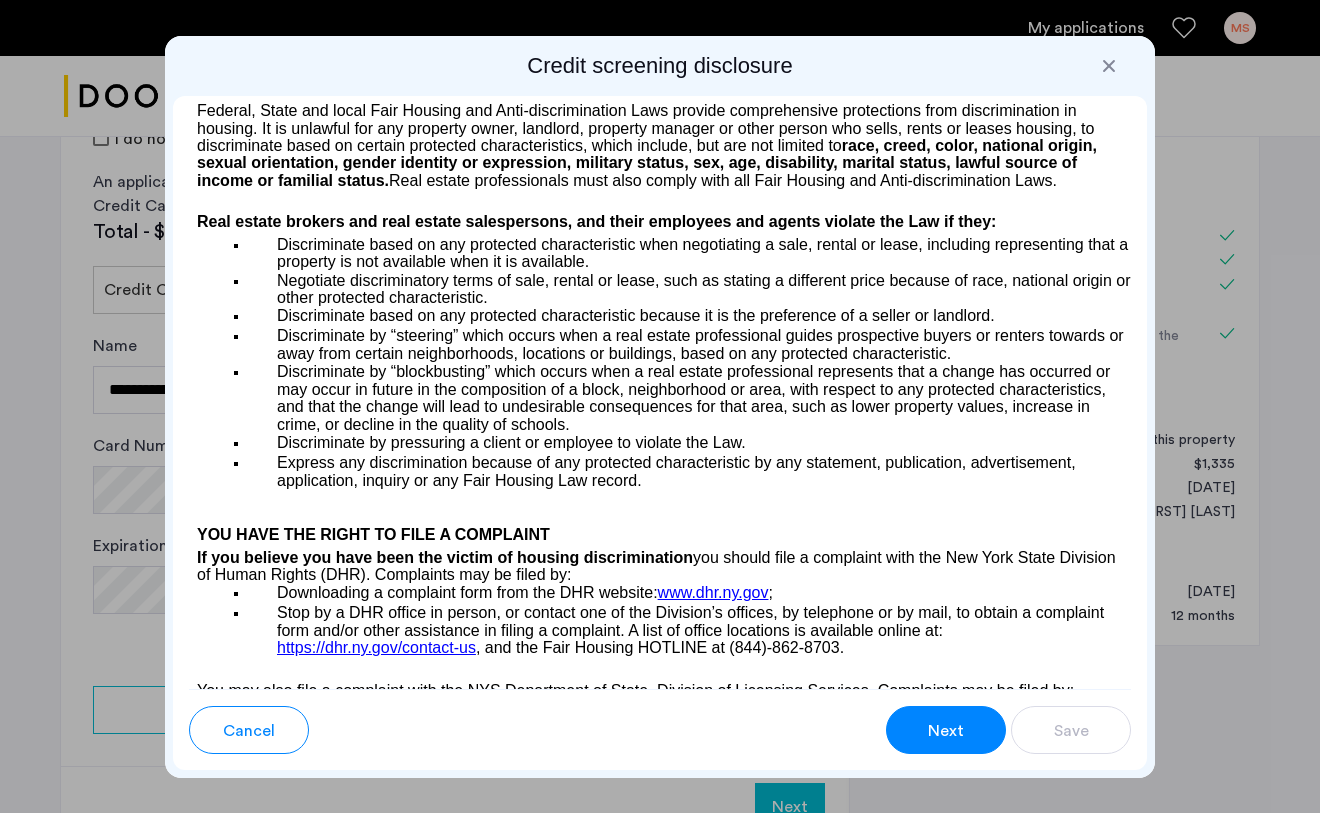 click on "Next" at bounding box center (946, 731) 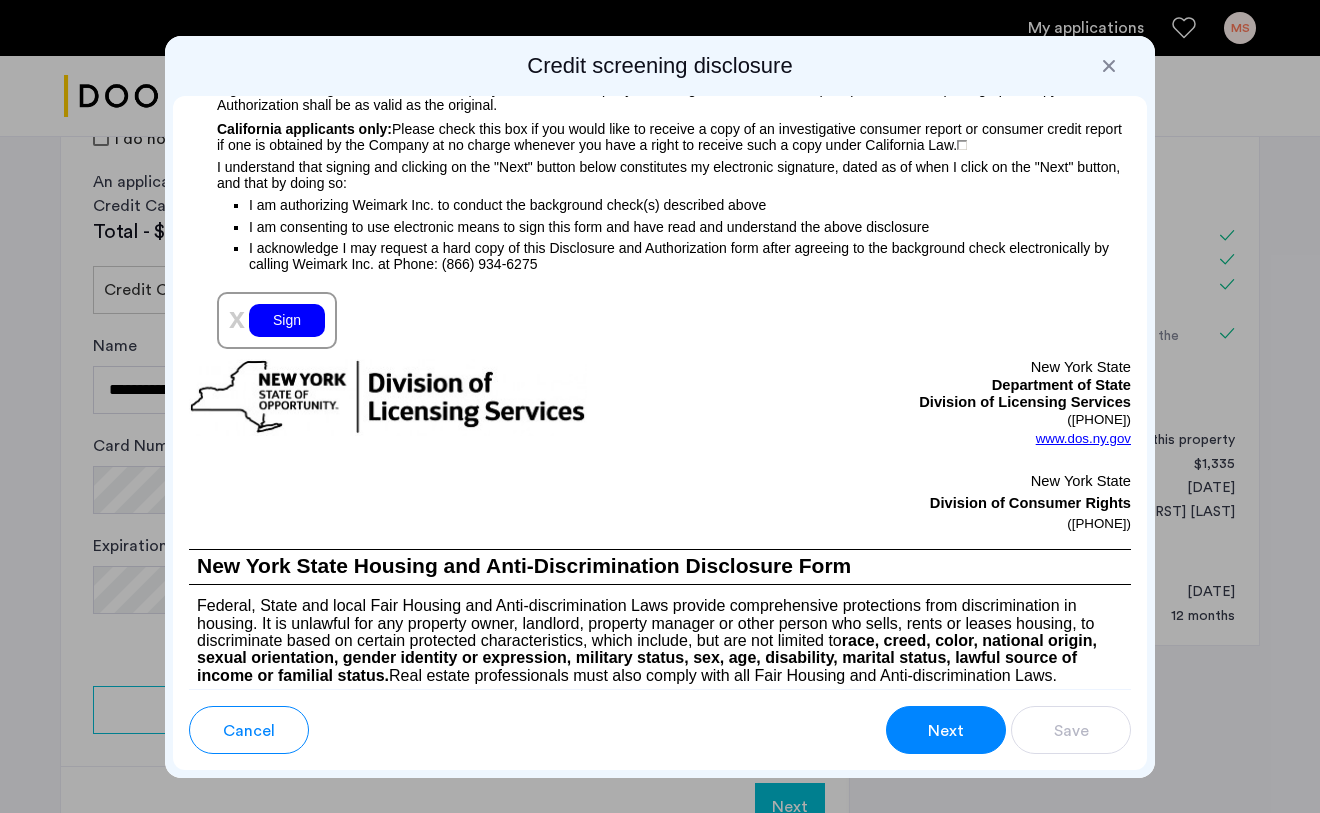 scroll, scrollTop: 2348, scrollLeft: 0, axis: vertical 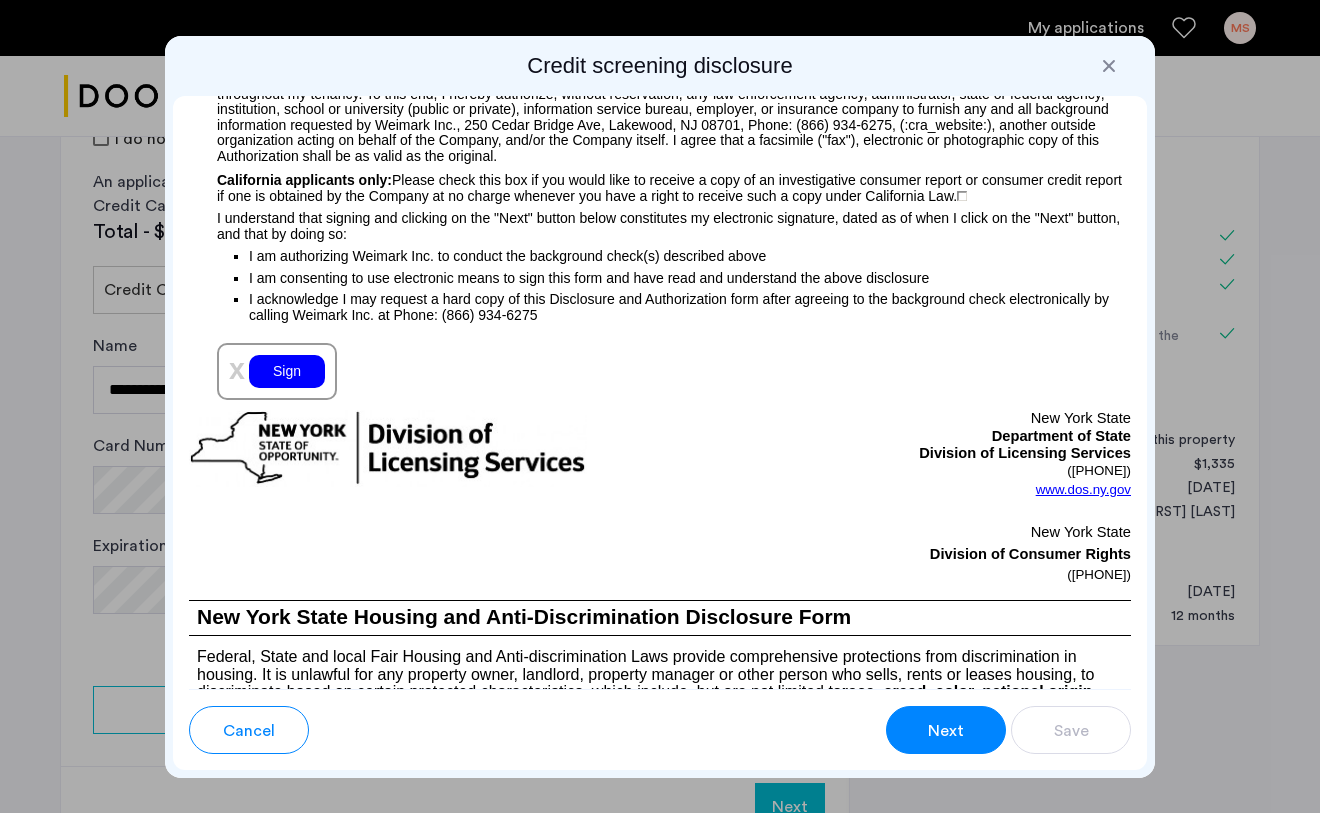click on "Sign" at bounding box center (287, 371) 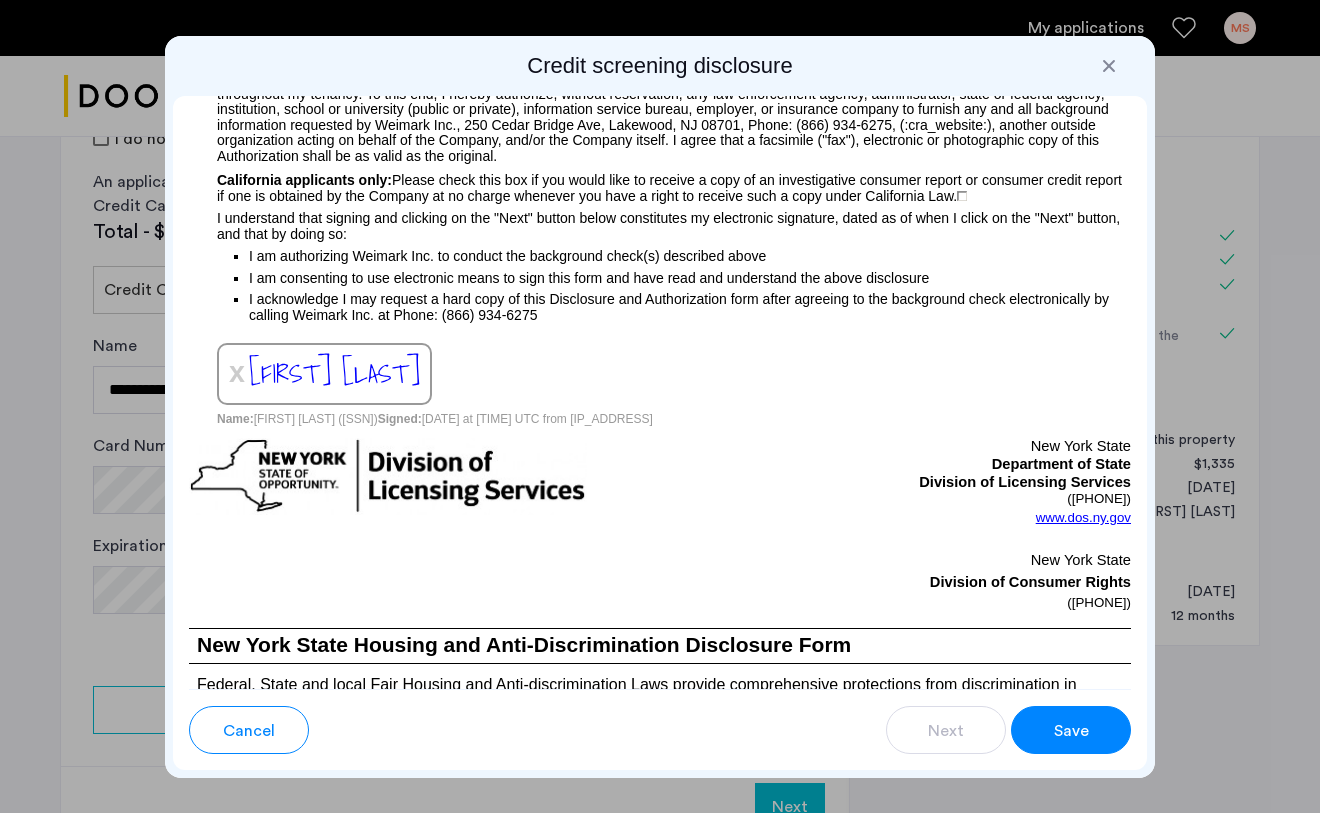 click on "Save" at bounding box center (1071, 731) 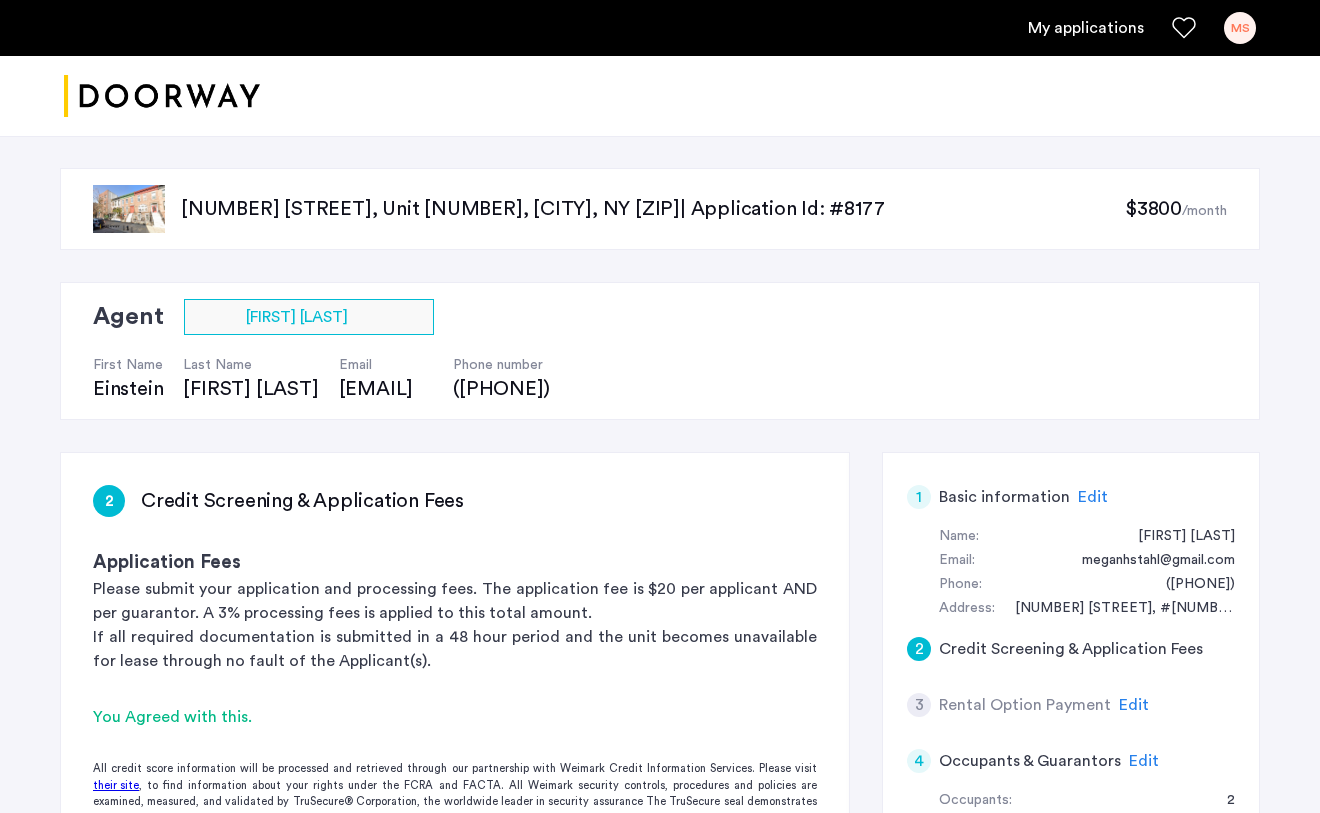 scroll, scrollTop: 839, scrollLeft: 0, axis: vertical 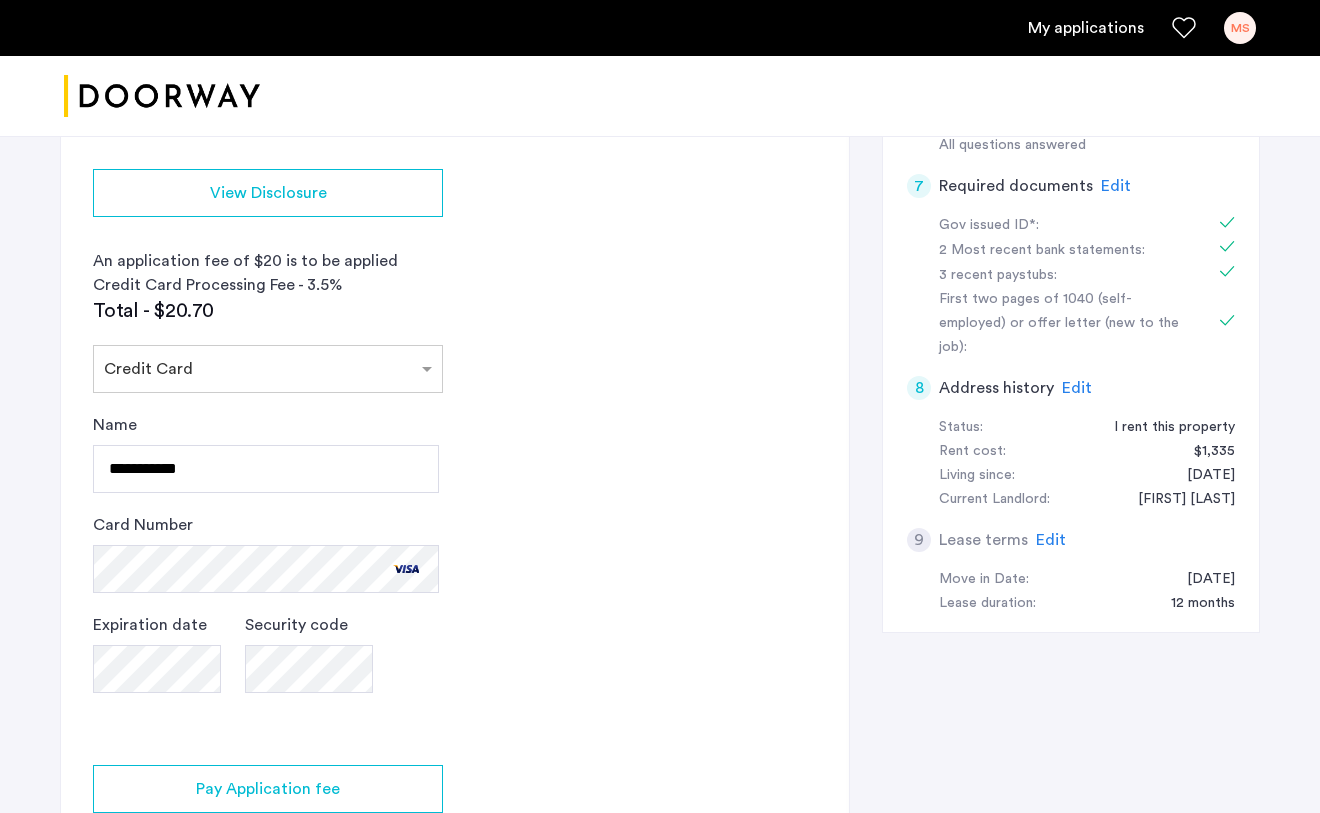 click on "2 Credit Screening & Application Fees Application Fees Please submit your application and processing fees. The application fee is $20 per applicant AND per guarantor. A 3% processing fees is applied to this total amount. If all required documentation is submitted in a 48 hour period and the unit becomes unavailable for lease through no fault of the Applicant(s). You Agreed with this. All credit score information will be processed and retrieved through our partnership with Weimark Credit Information Services. Please visit their site , to find information about your rights under the FCRA and FACTA. All Weimark security controls, procedures and policies are examined, measured, and validated by TruSecure® Corporation, the worldwide leader in security assurance The TruSecure seal demonstrates proven security practices and a rigorous security policy. Your Social Security Number Show I do not have a social security number View Disclosure An application fee of $20 is to be applied Total - $20.70 × Credit Card" 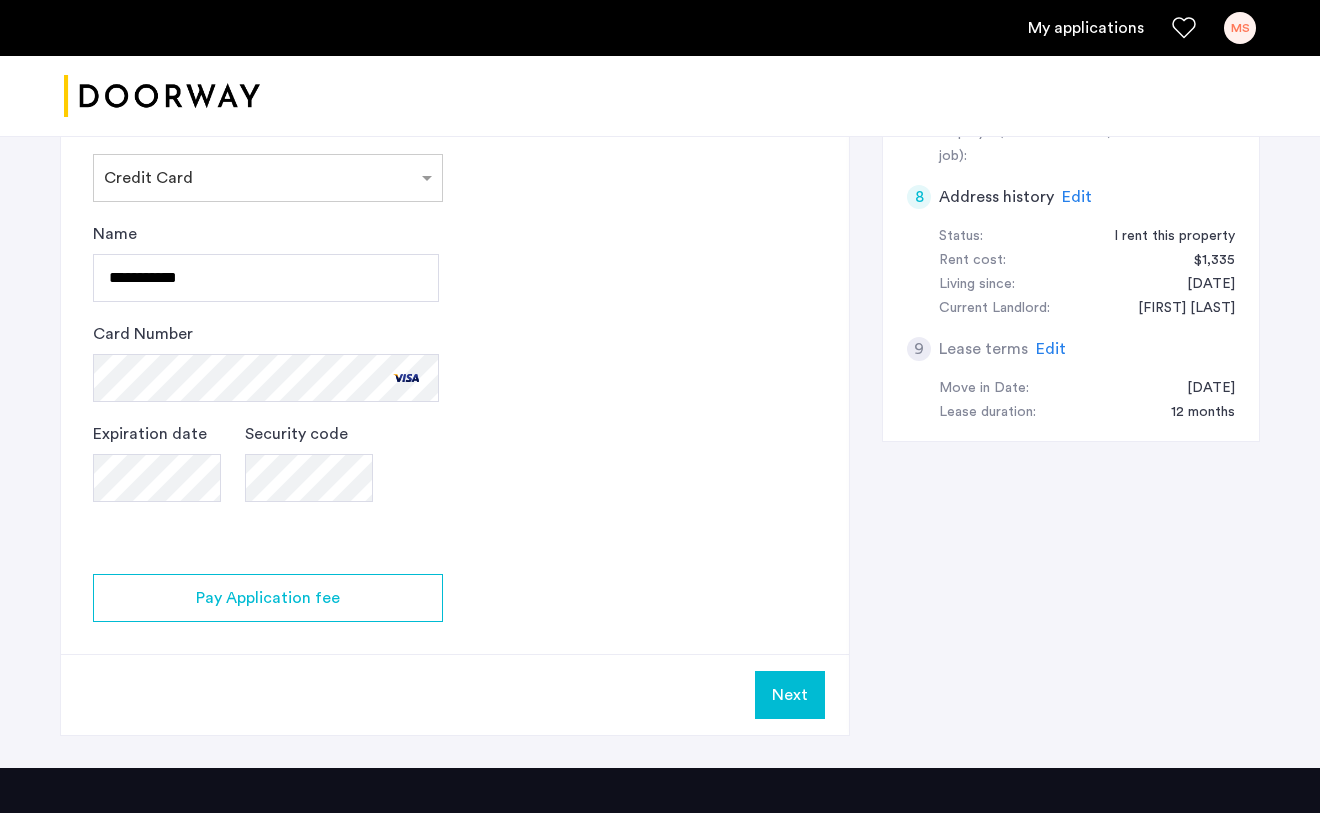 scroll, scrollTop: 1158, scrollLeft: 0, axis: vertical 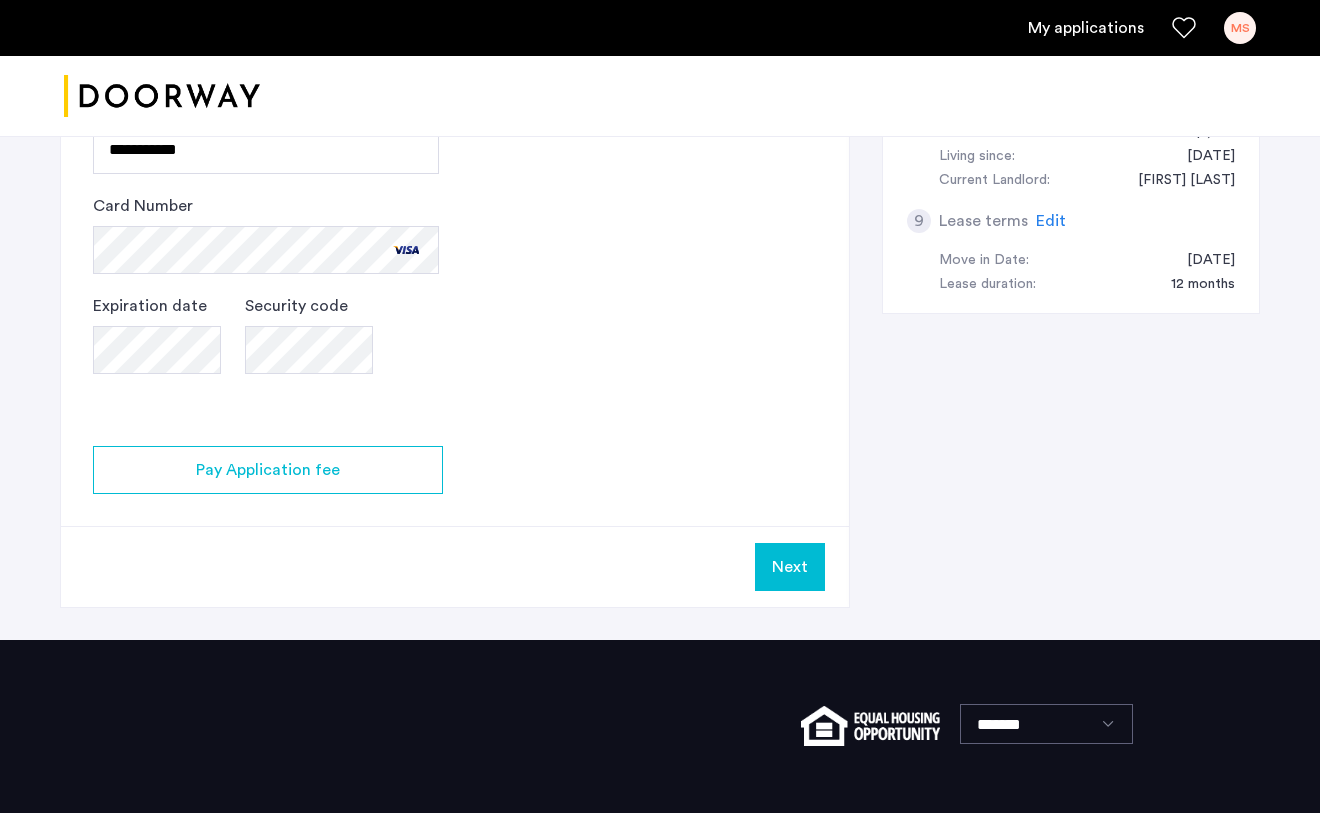 click on "2 Credit Screening & Application Fees Application Fees Please submit your application and processing fees. The application fee is $20 per applicant AND per guarantor. A 3% processing fees is applied to this total amount. If all required documentation is submitted in a 48 hour period and the unit becomes unavailable for lease through no fault of the Applicant(s). You Agreed with this. All credit score information will be processed and retrieved through our partnership with Weimark Credit Information Services. Please visit their site , to find information about your rights under the FCRA and FACTA. All Weimark security controls, procedures and policies are examined, measured, and validated by TruSecure® Corporation, the worldwide leader in security assurance The TruSecure seal demonstrates proven security practices and a rigorous security policy. Your Social Security Number Show I do not have a social security number View Disclosure An application fee of $20 is to be applied Total - $20.70 × Credit Card" 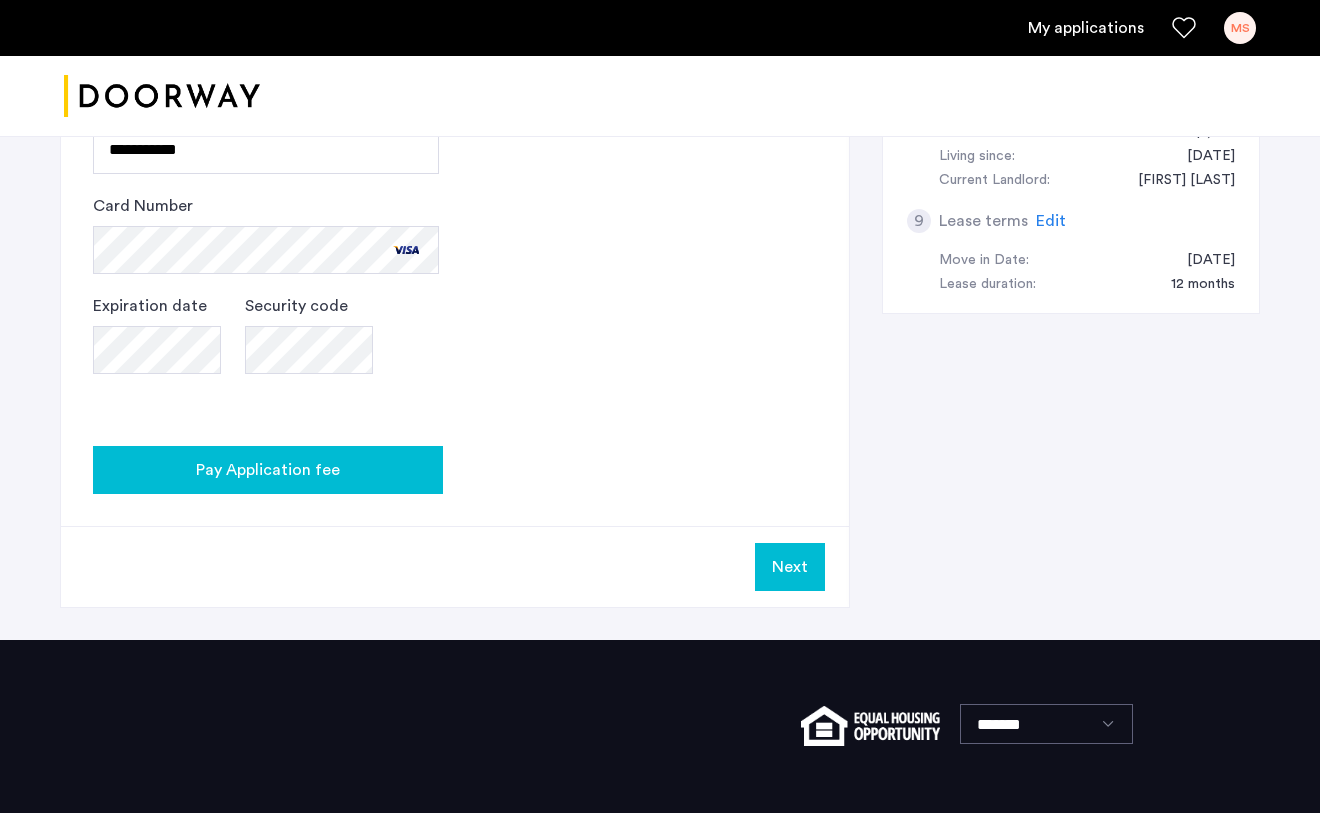 click on "Pay Application fee" 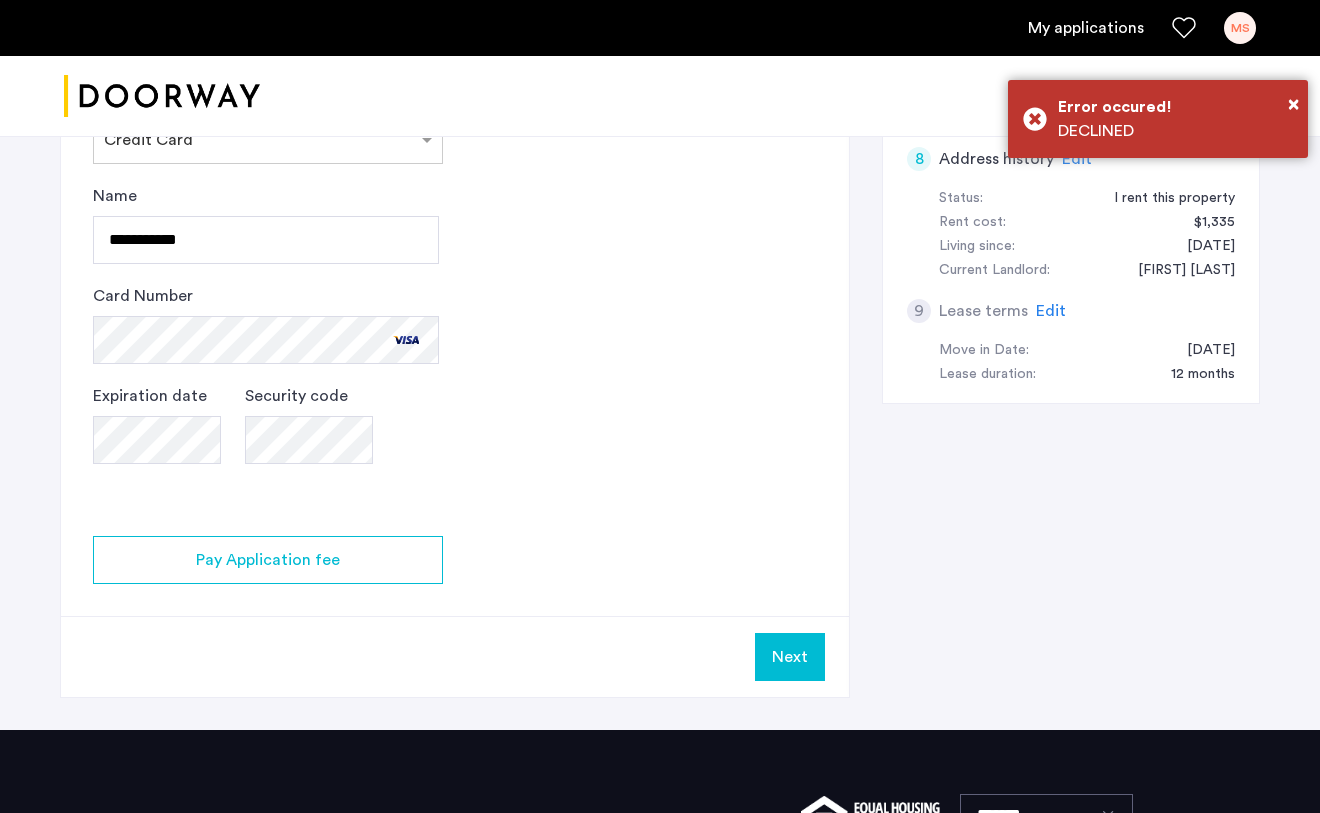 scroll, scrollTop: 1066, scrollLeft: 0, axis: vertical 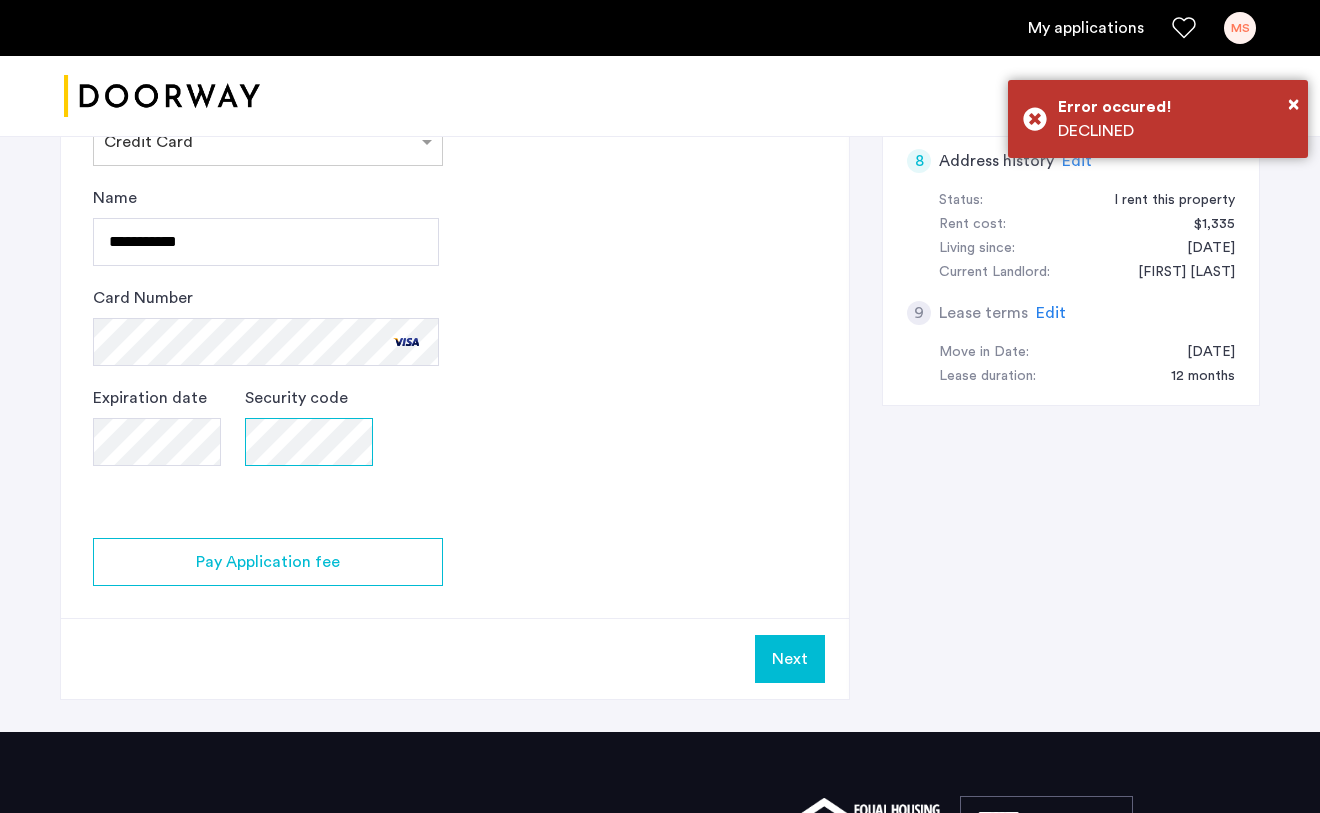 click on "Expiration date Security code" 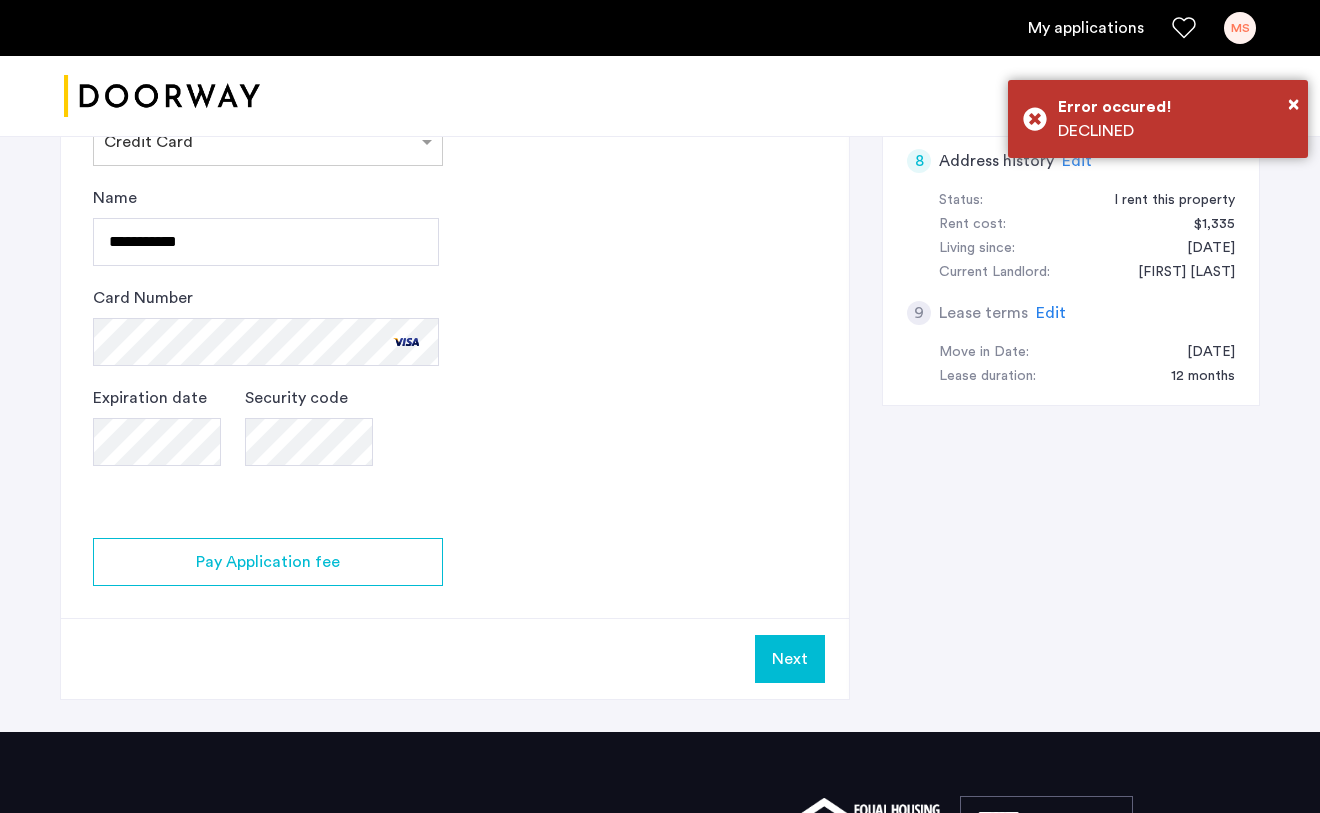 click on "Expiration date Security code" 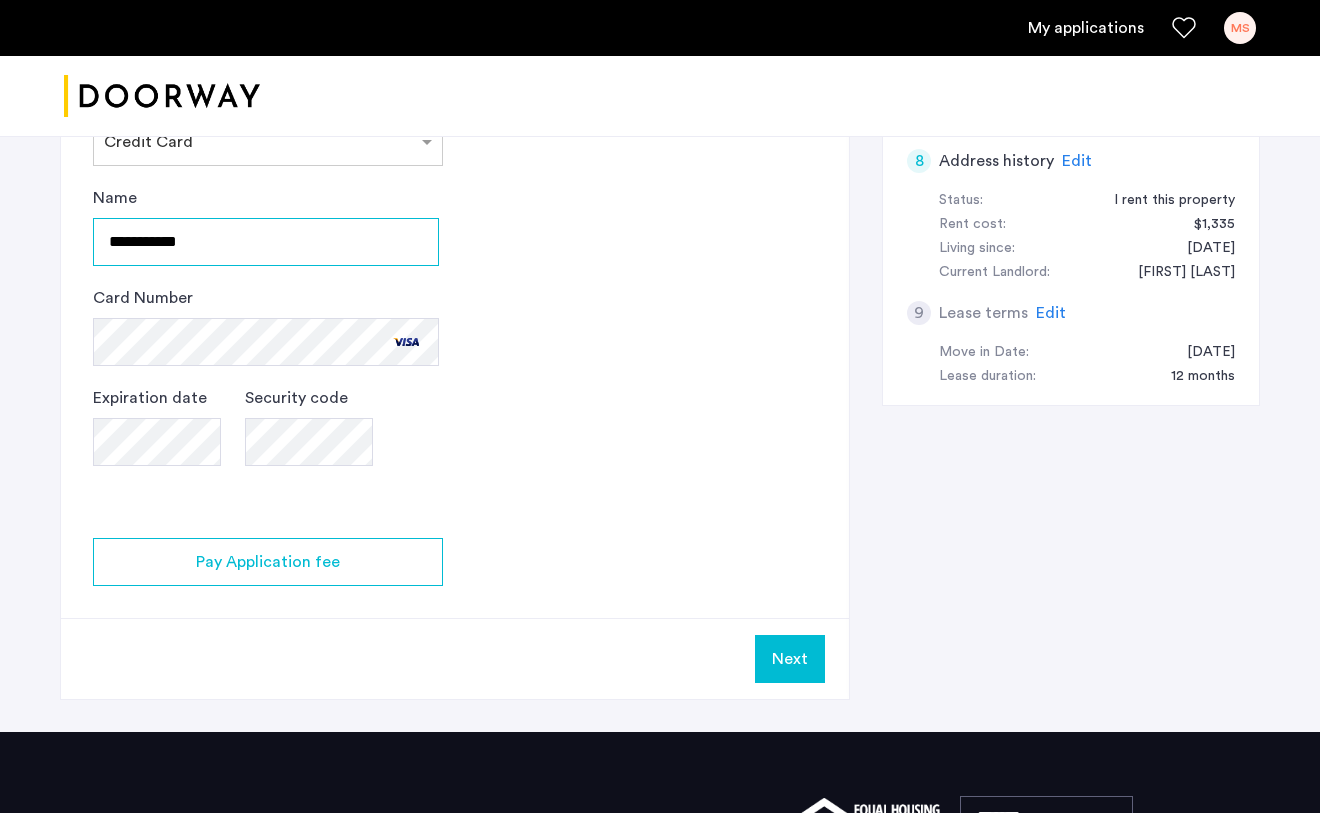 click on "**********" at bounding box center (266, 242) 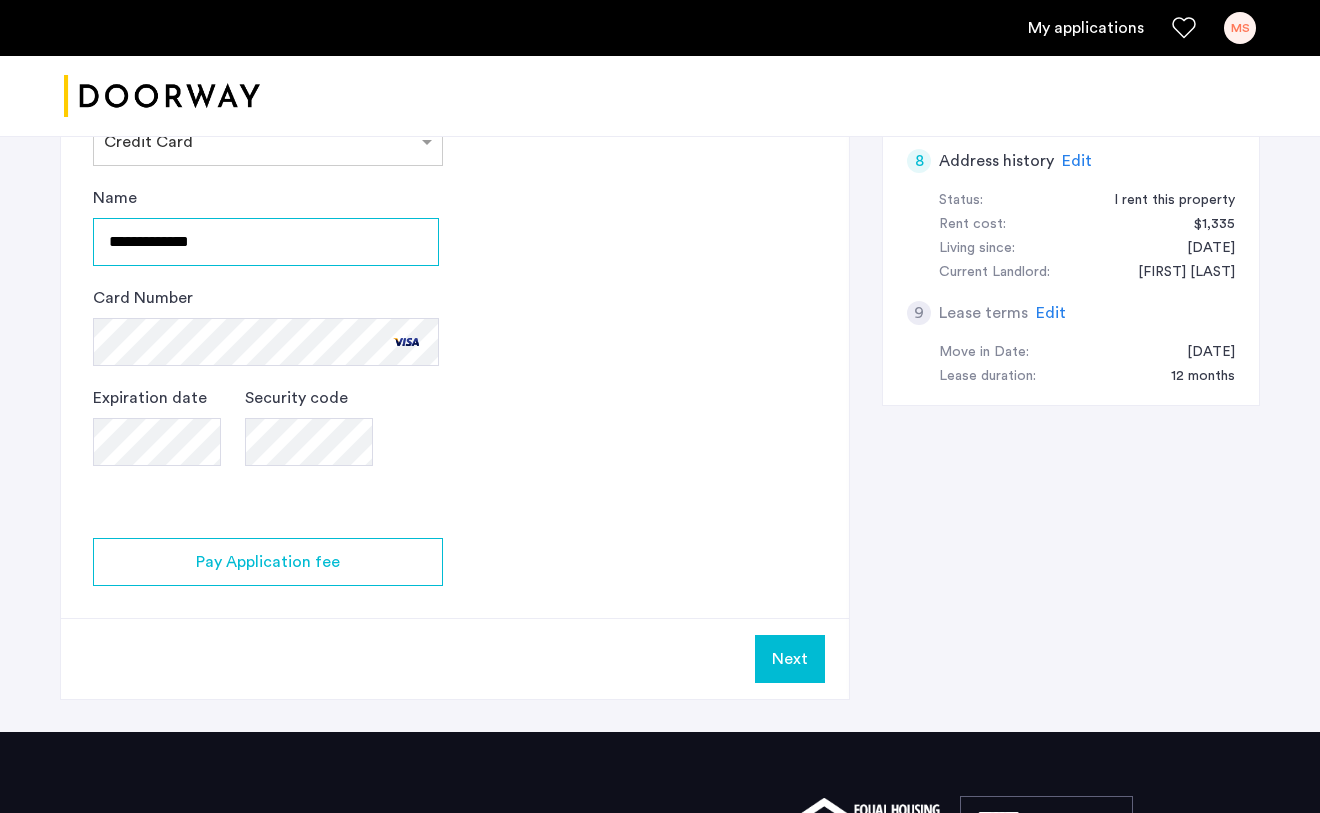 type on "**********" 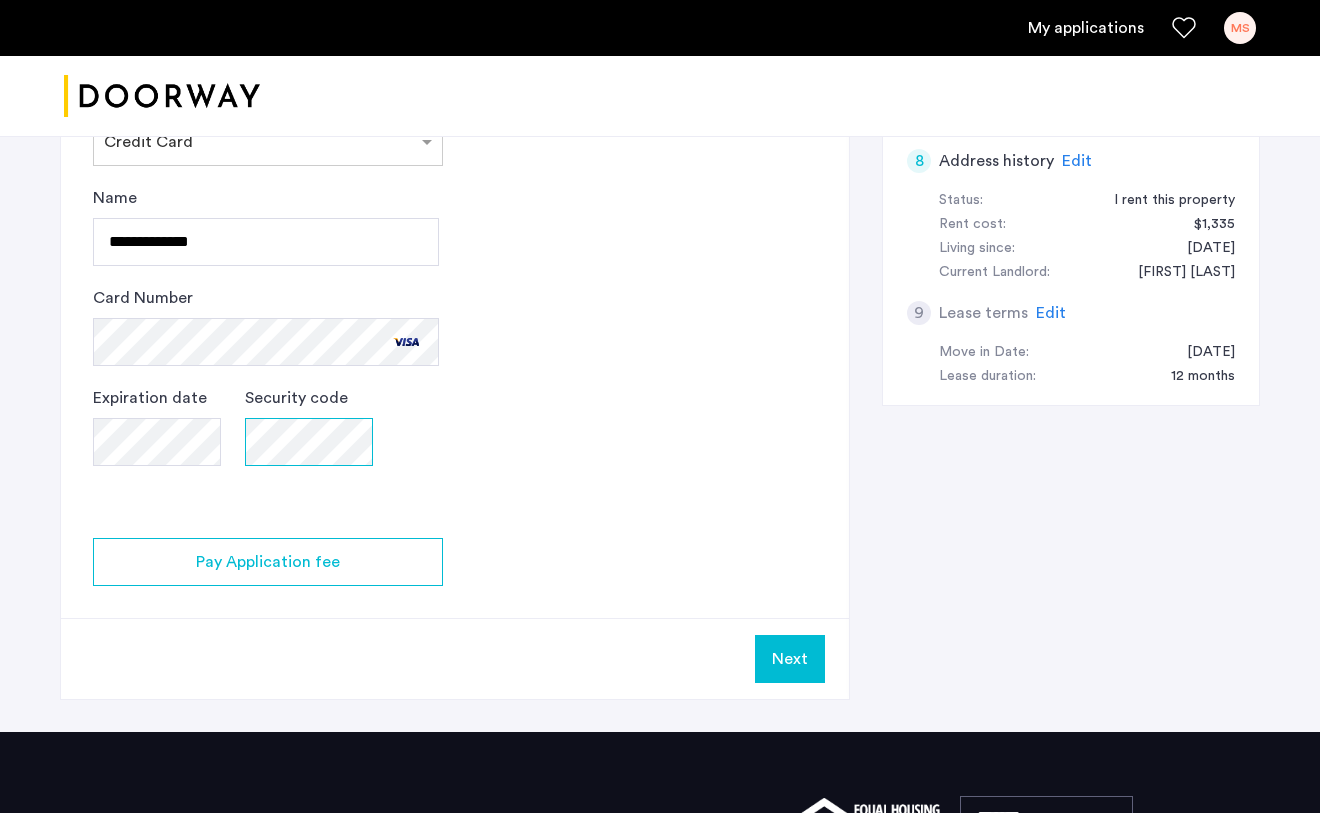 click on "Expiration date Security code" 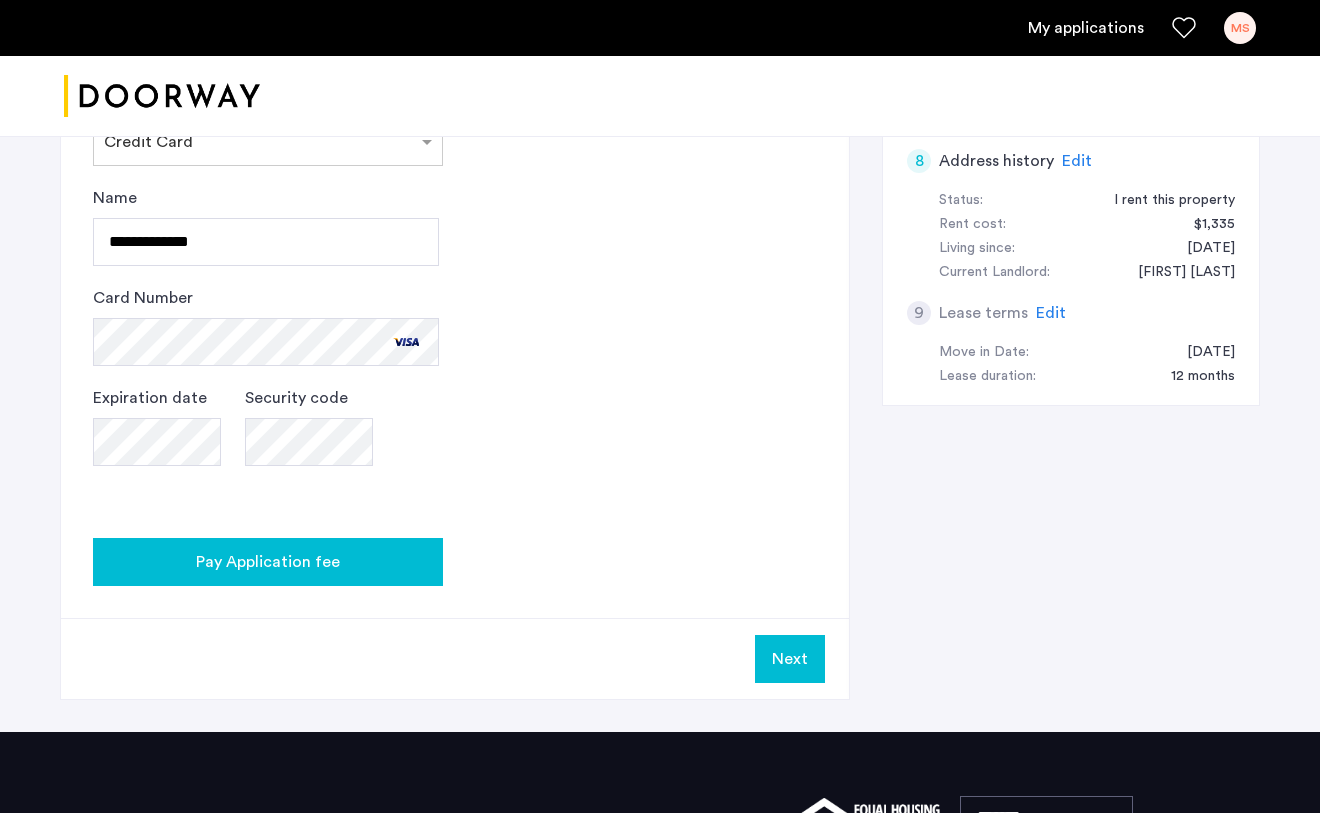 click on "Pay Application fee" 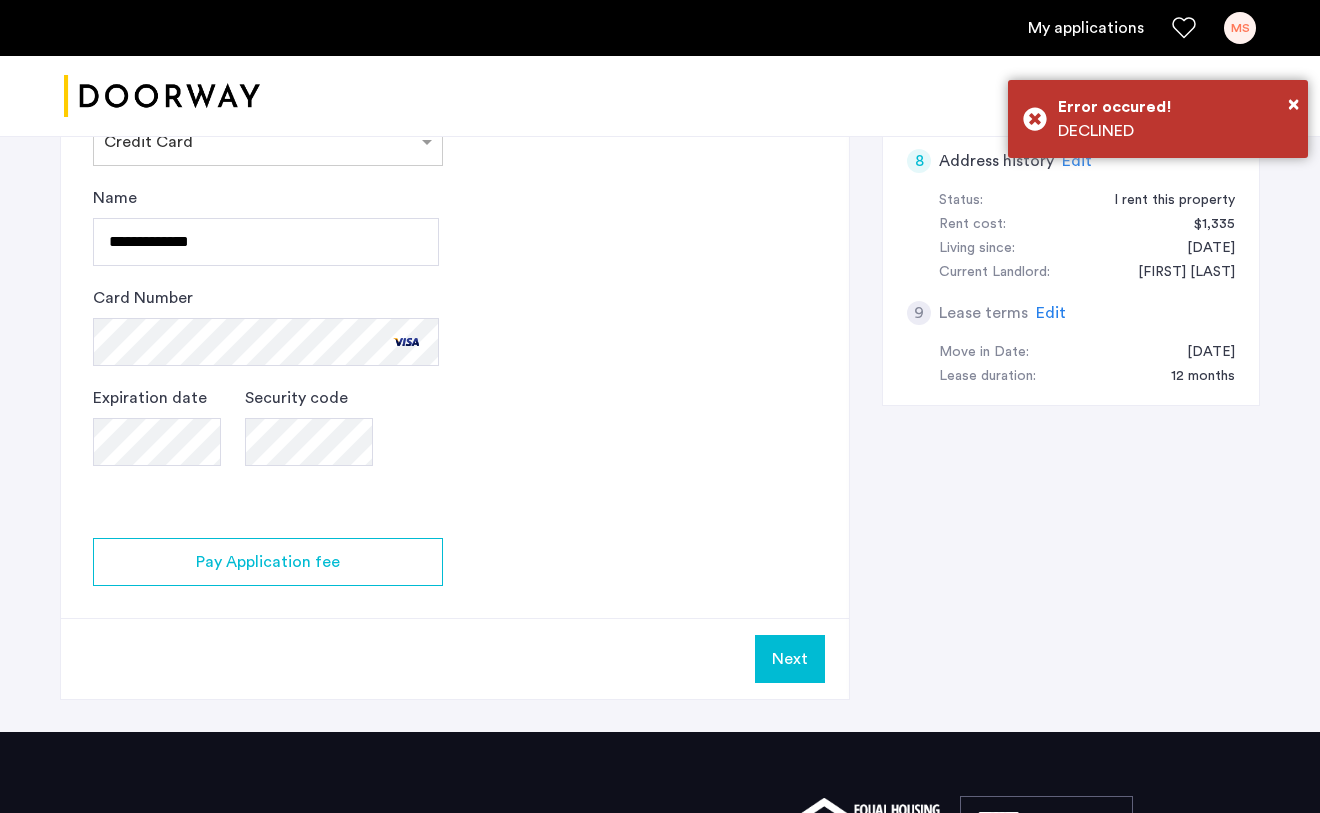 click on "2 Credit Screening & Application Fees Application Fees Please submit your application and processing fees. The application fee is $20 per applicant AND per guarantor. A 3% processing fees is applied to this total amount. If all required documentation is submitted in a 48 hour period and the unit becomes unavailable for lease through no fault of the Applicant(s). You Agreed with this. All credit score information will be processed and retrieved through our partnership with Weimark Credit Information Services. Please visit their site , to find information about your rights under the FCRA and FACTA. All Weimark security controls, procedures and policies are examined, measured, and validated by TruSecure® Corporation, the worldwide leader in security assurance The TruSecure seal demonstrates proven security practices and a rigorous security policy. Your Social Security Number Show I do not have a social security number View Disclosure An application fee of $20 is to be applied Total - $20.70 × Credit Card" 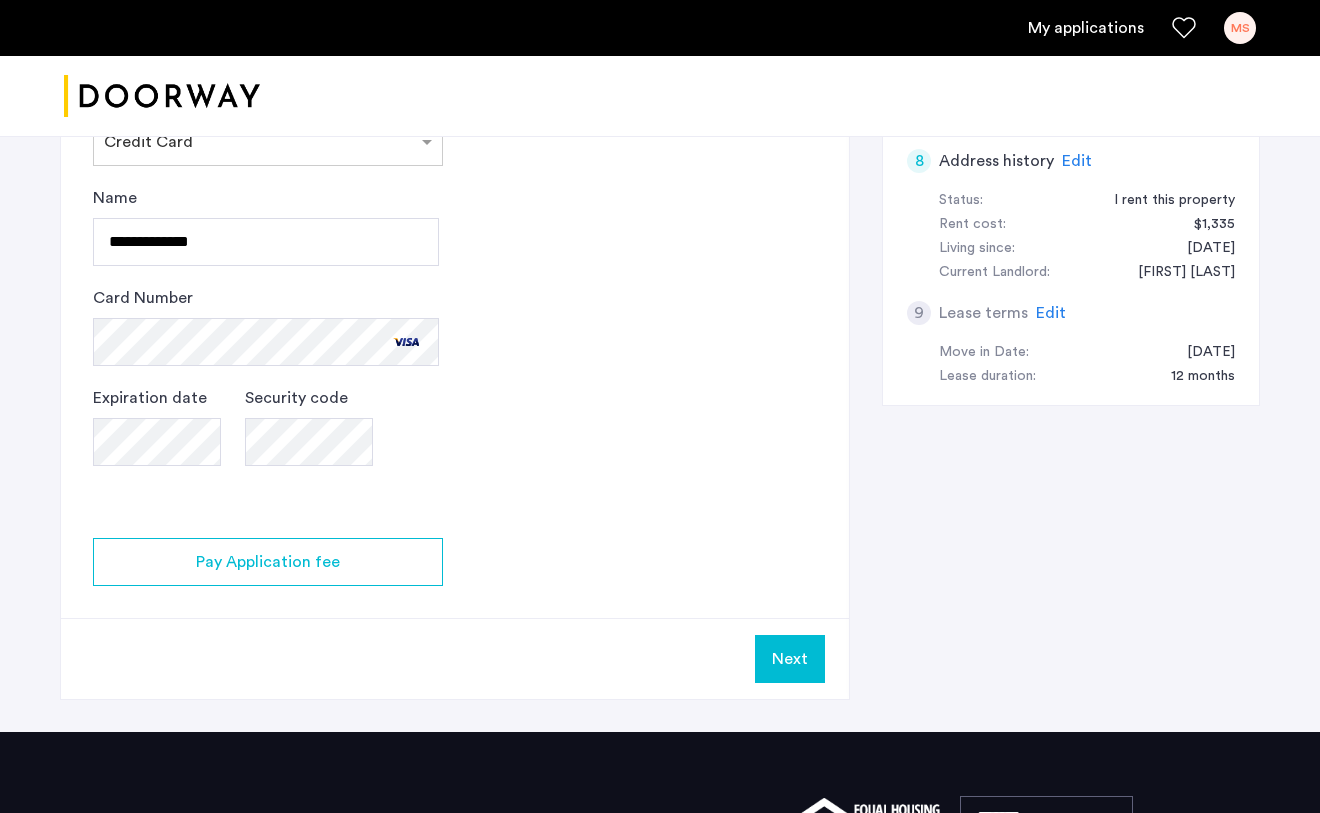 click on "Expiration date Security code" 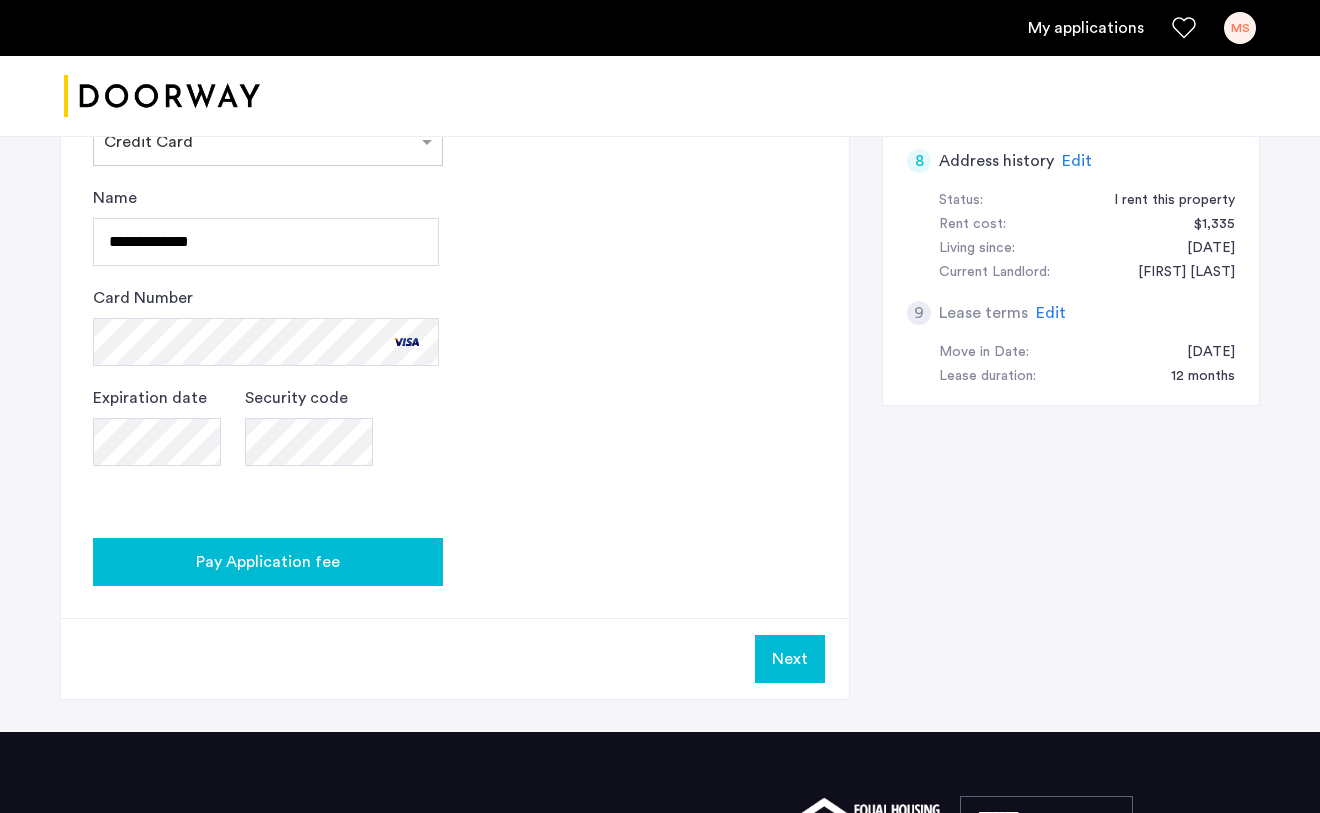 click on "Pay Application fee" 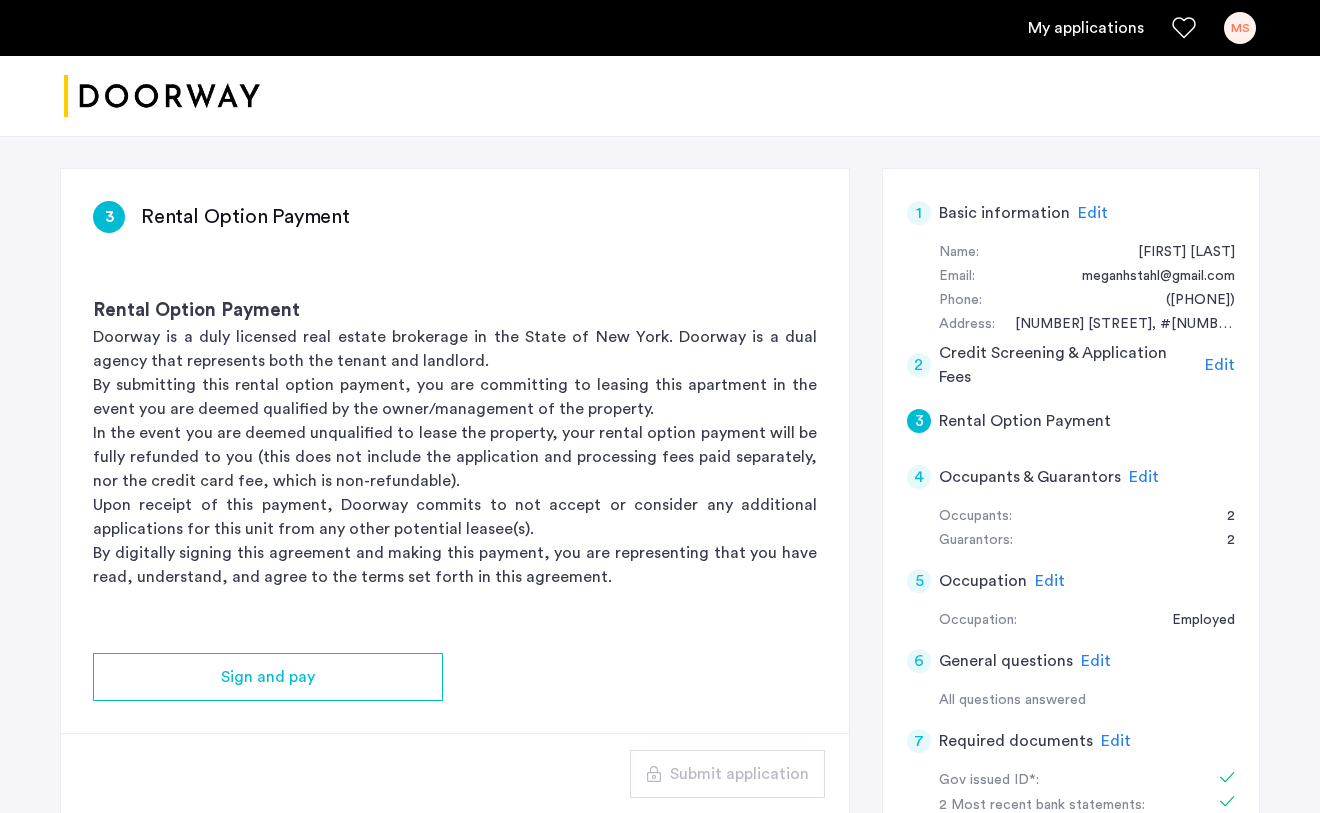 scroll, scrollTop: 294, scrollLeft: 0, axis: vertical 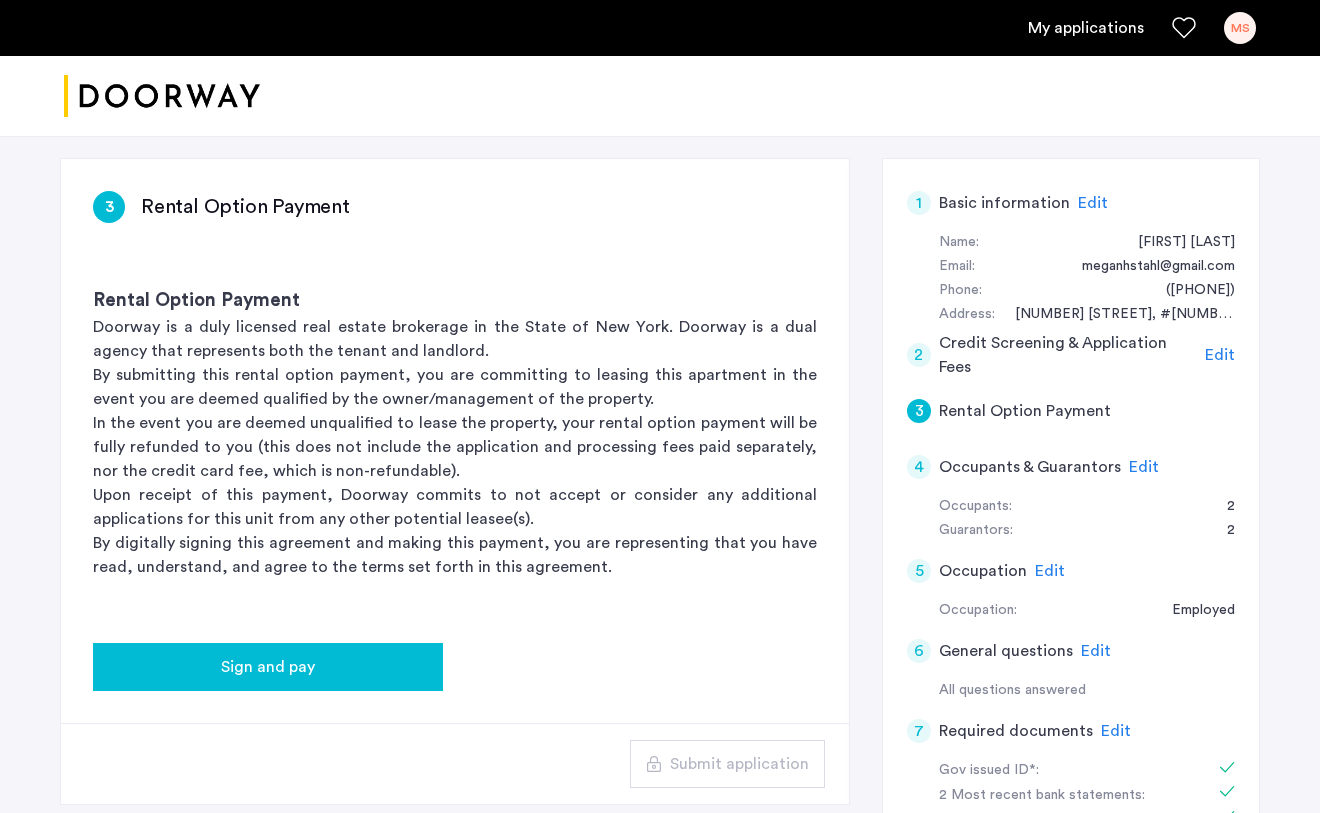 click on "Sign and pay" 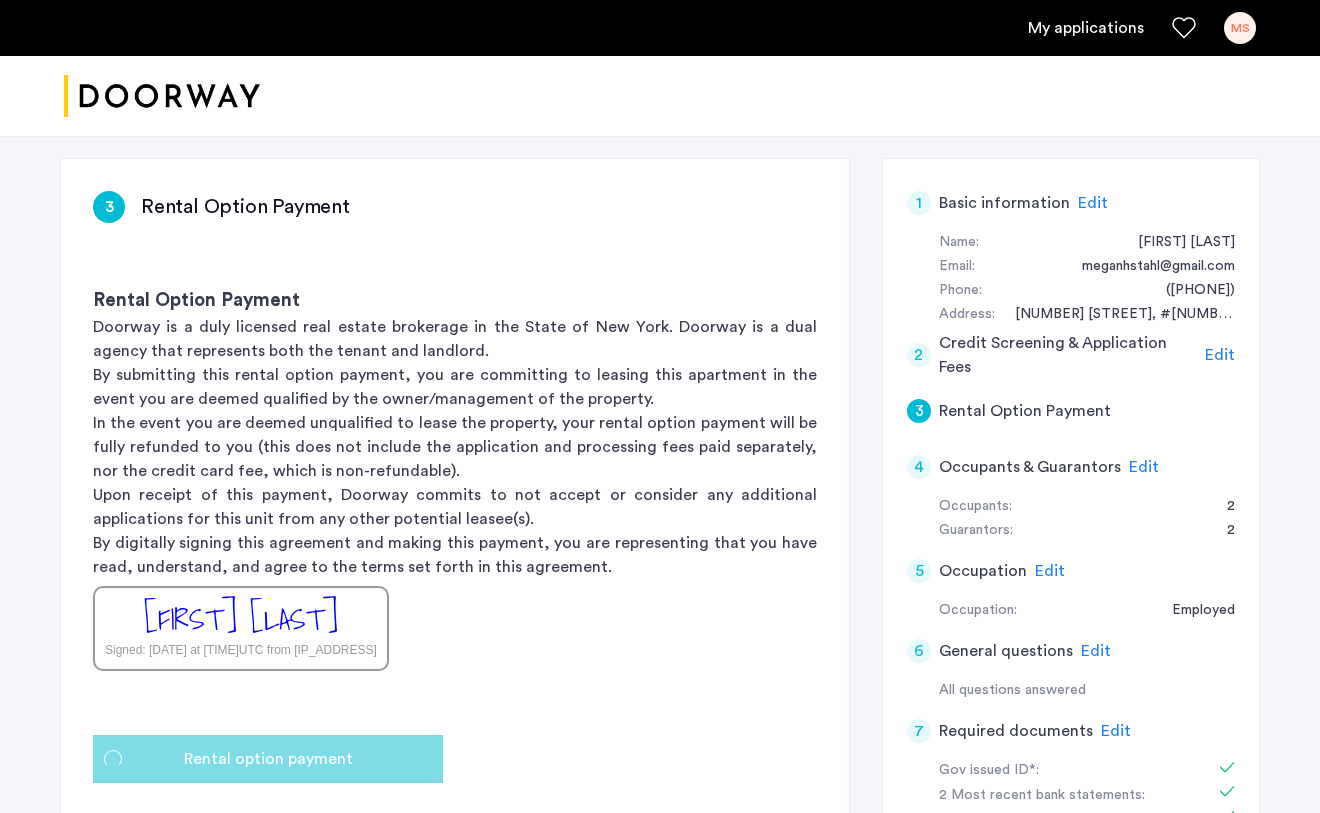 scroll, scrollTop: 0, scrollLeft: 0, axis: both 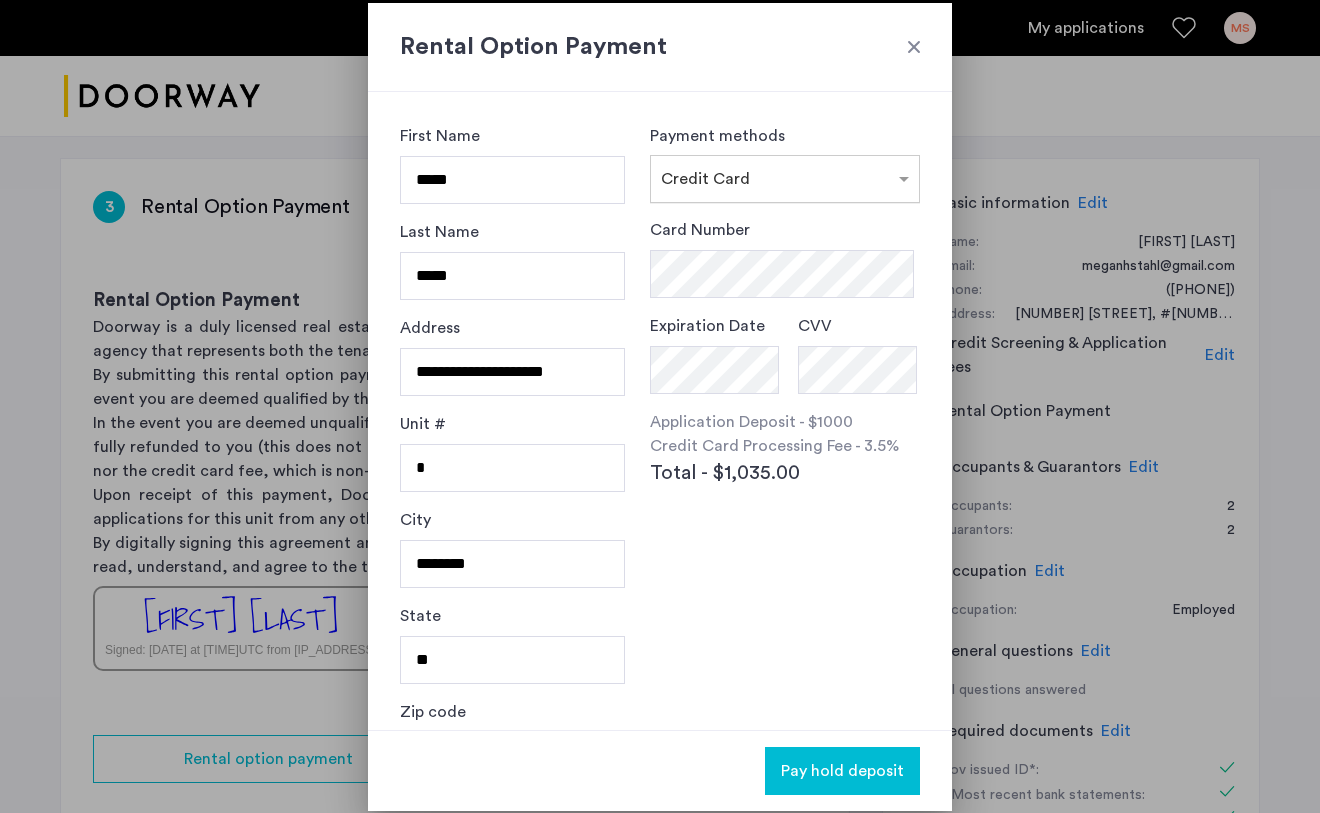 click at bounding box center (765, 175) 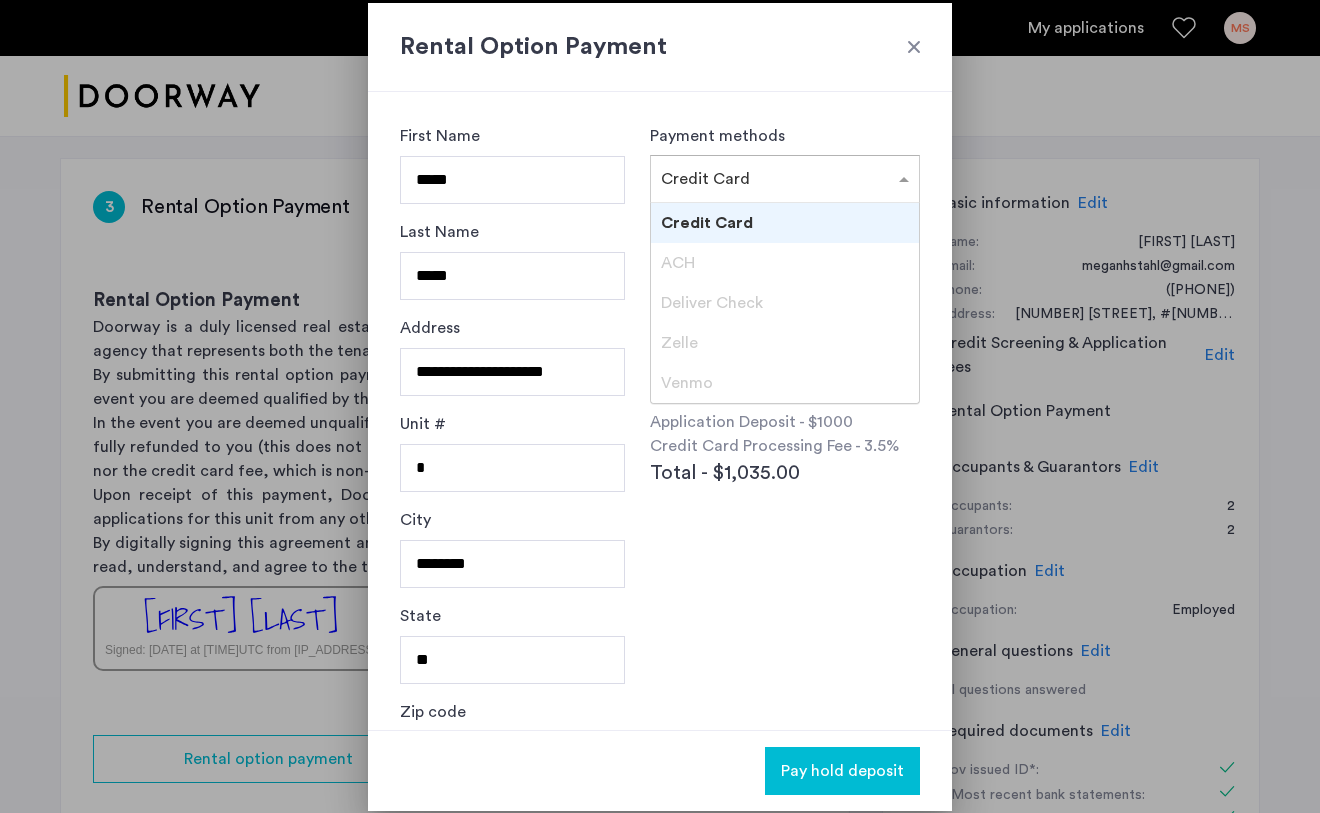 click on "Deliver Check" at bounding box center [712, 303] 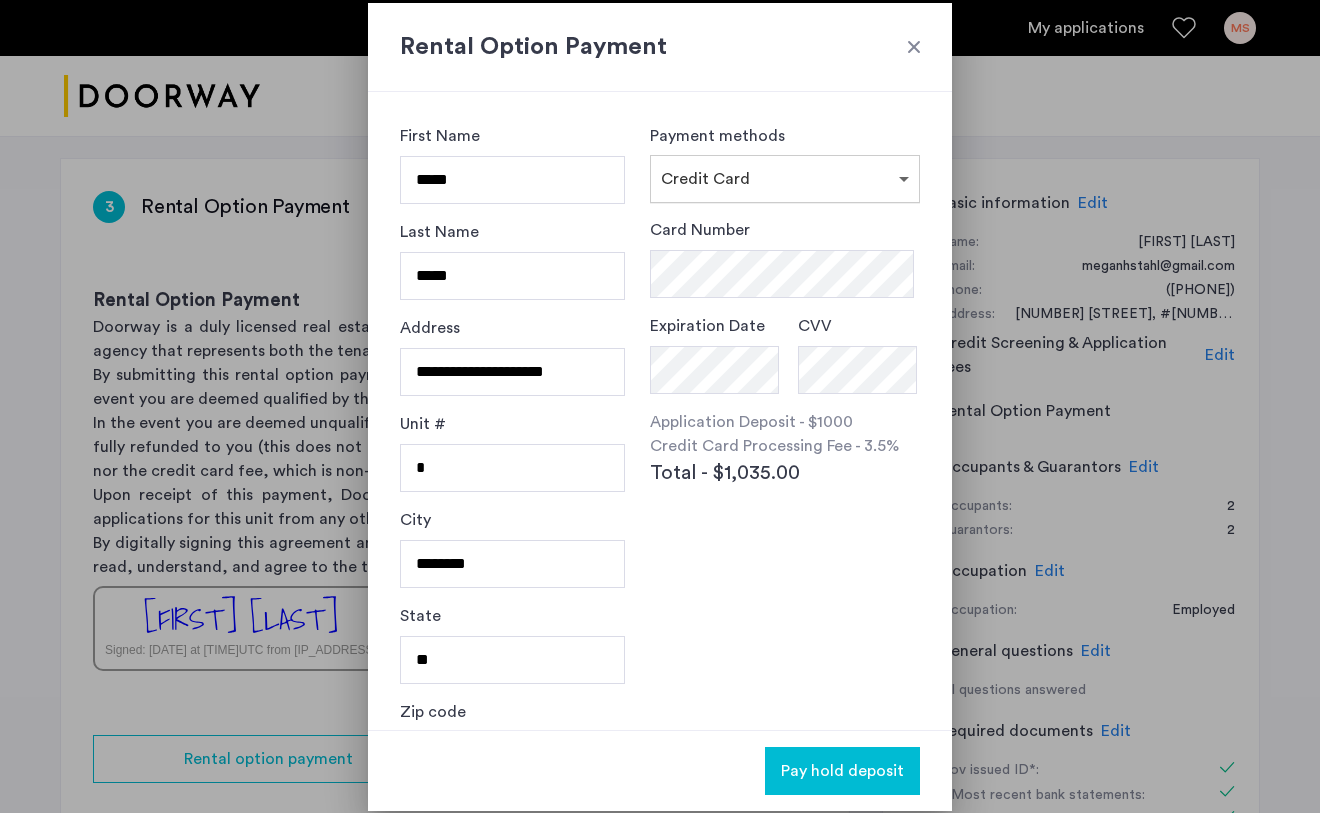 click on "×  Credit Card" at bounding box center (785, 179) 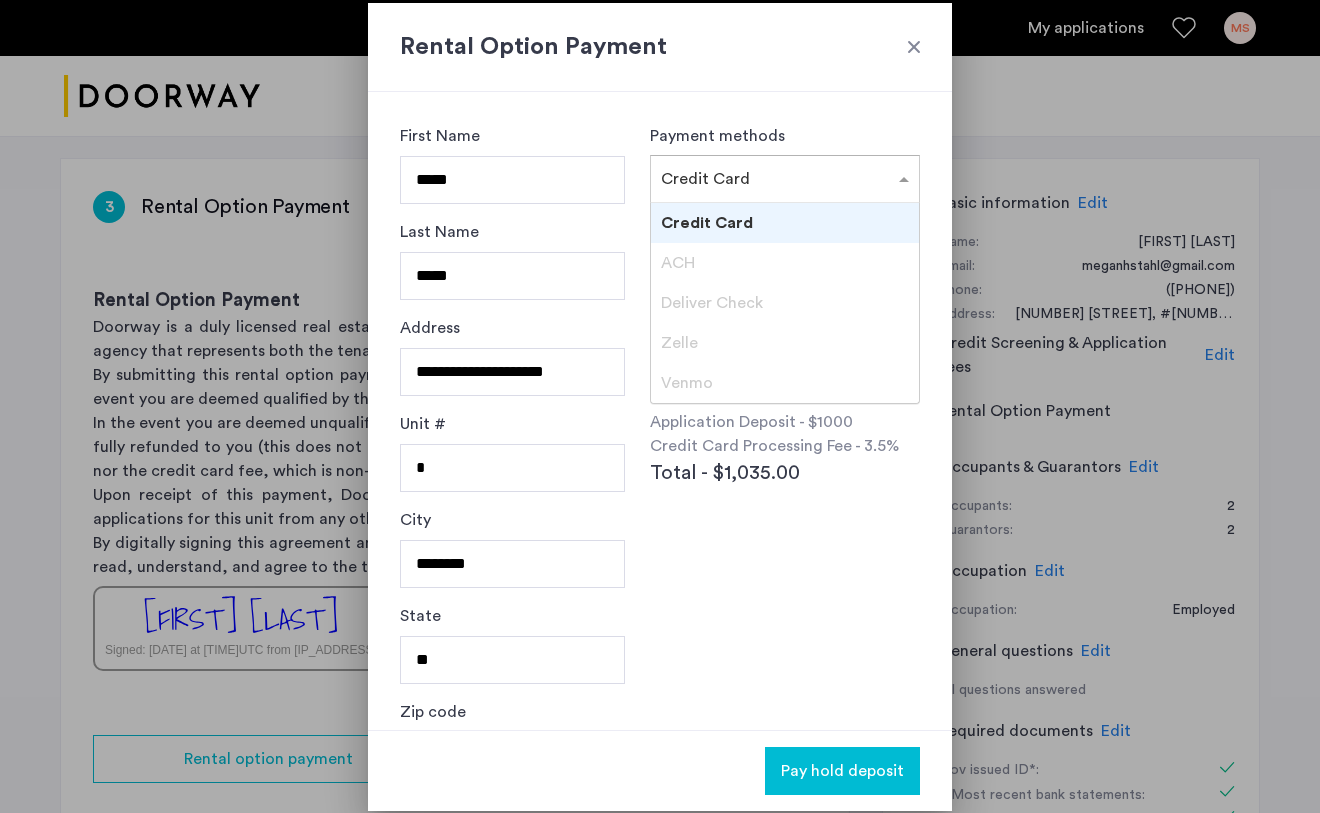 click at bounding box center (914, 47) 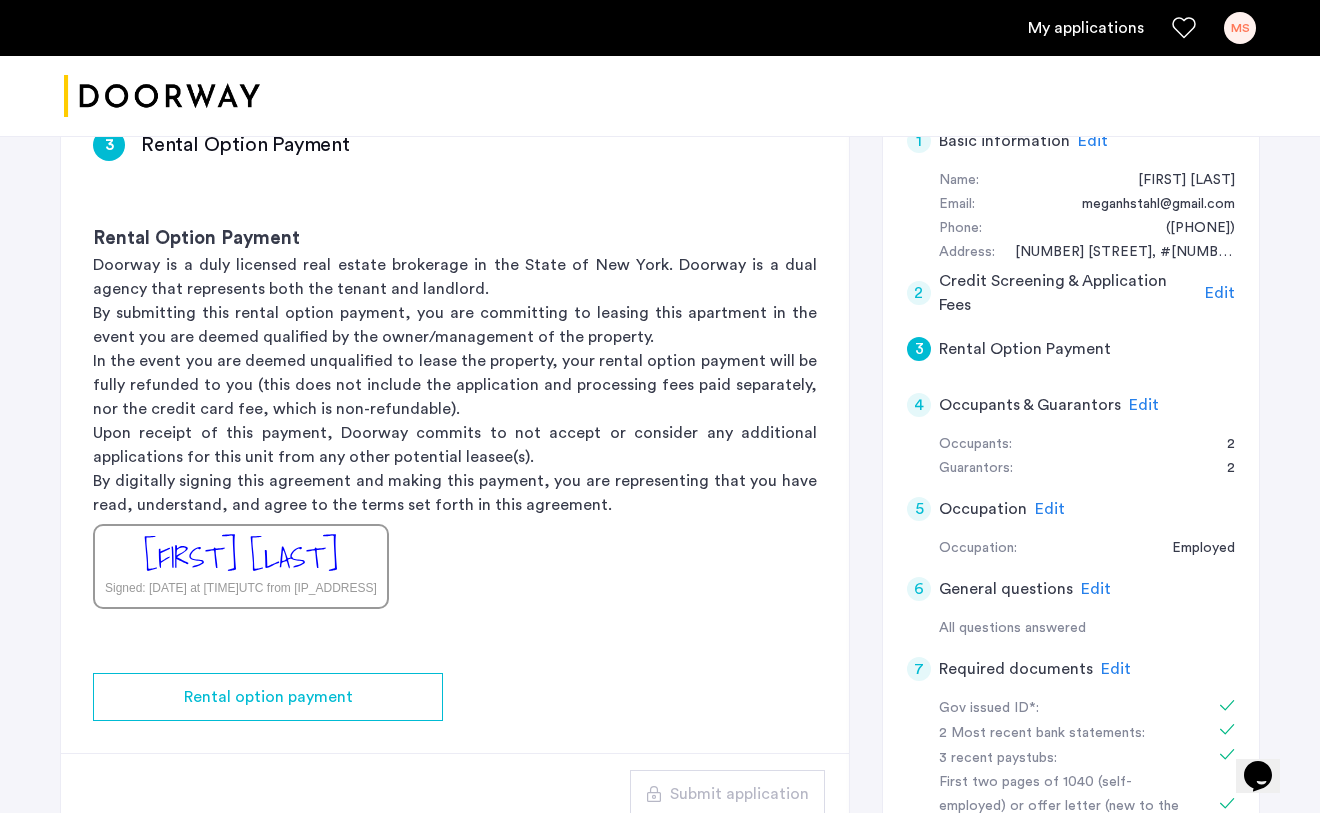 scroll, scrollTop: 357, scrollLeft: 0, axis: vertical 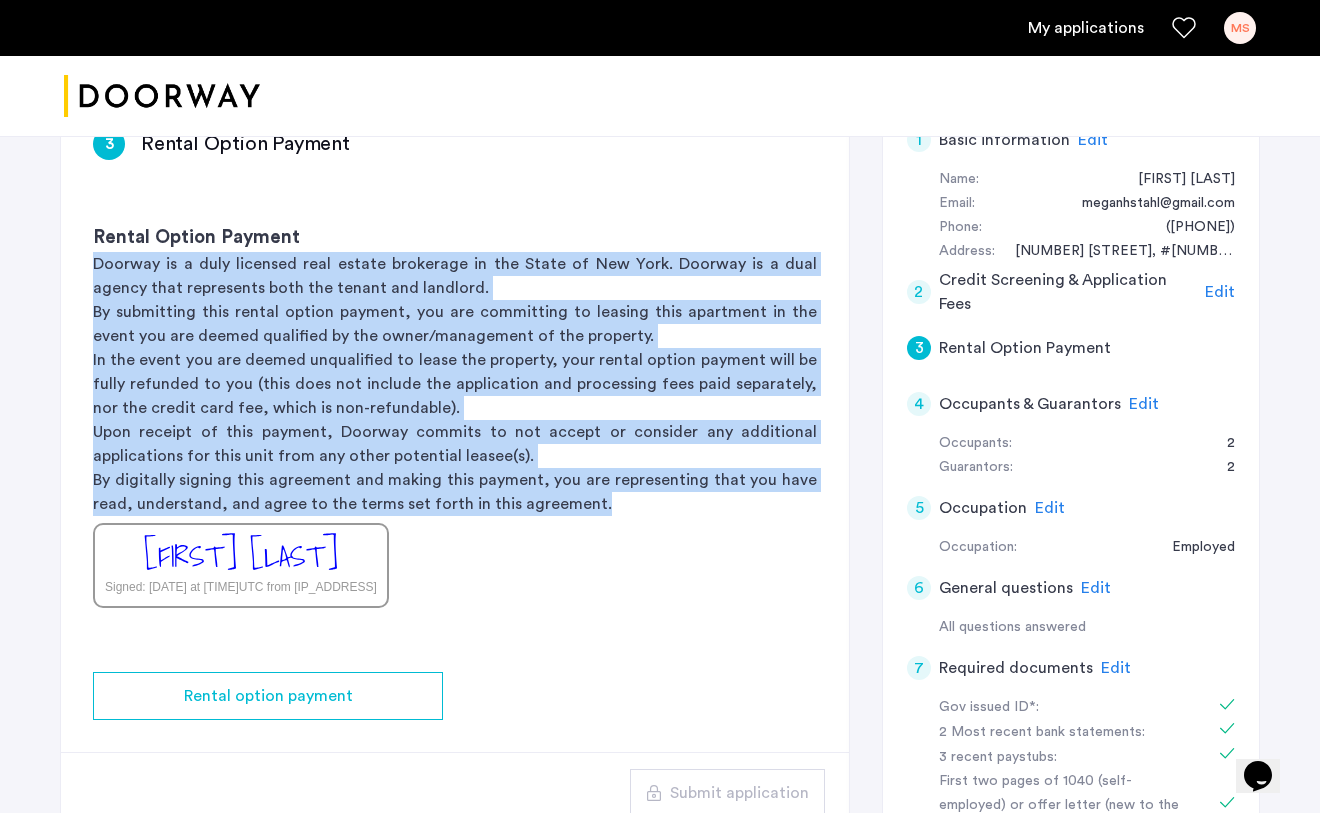 drag, startPoint x: 614, startPoint y: 502, endPoint x: 70, endPoint y: 267, distance: 592.5884 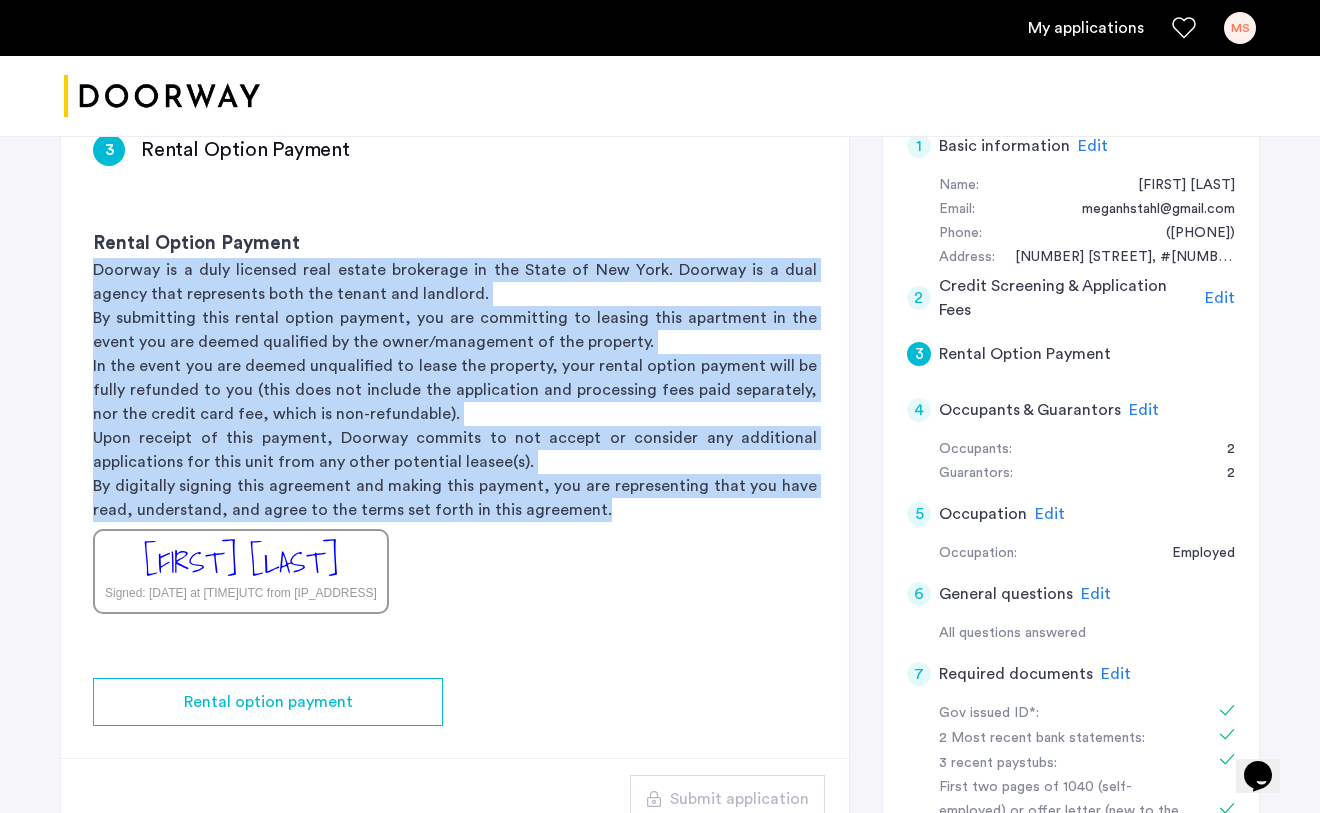 scroll, scrollTop: 250, scrollLeft: 0, axis: vertical 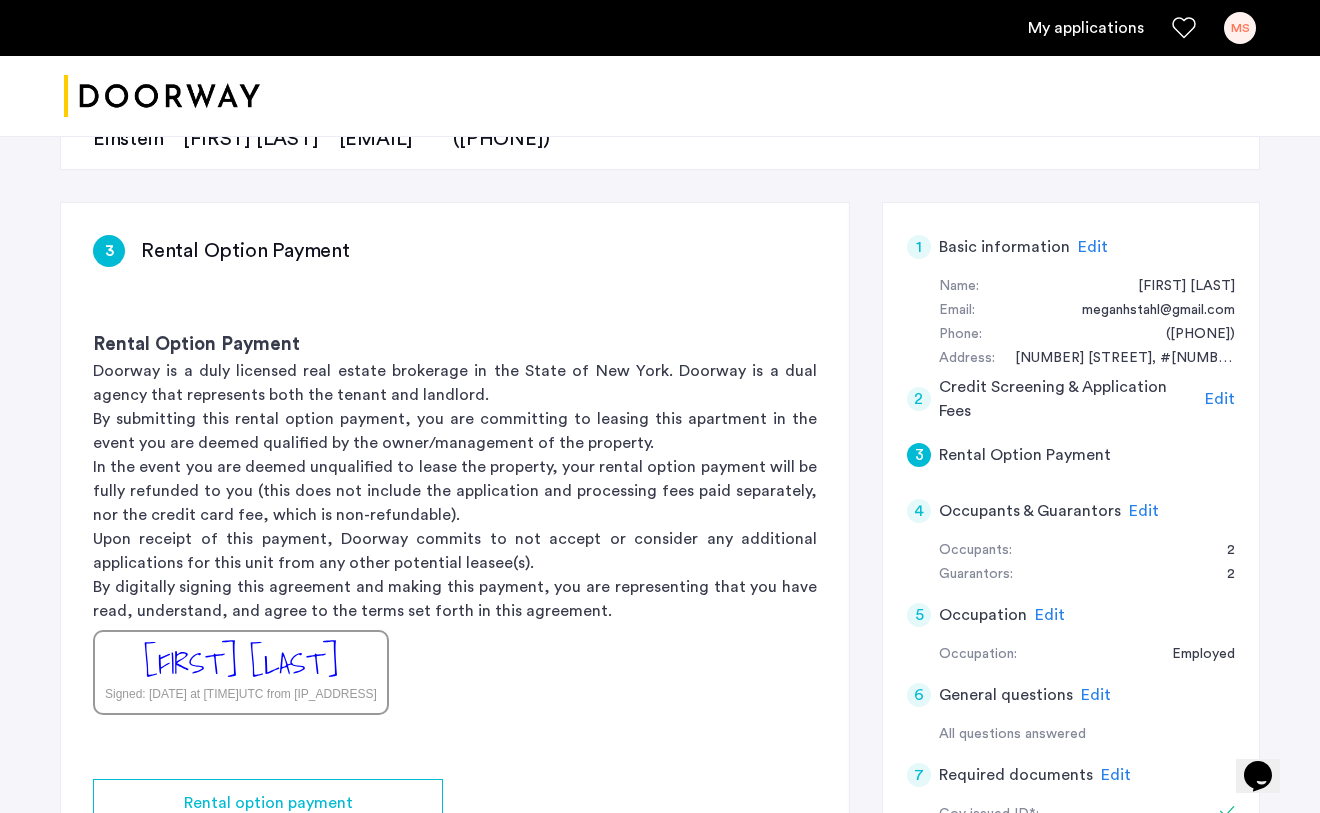 click on "Upon receipt of this payment, Doorway commits to not accept or consider any additional applications for this unit from any other potential leasee(s)." 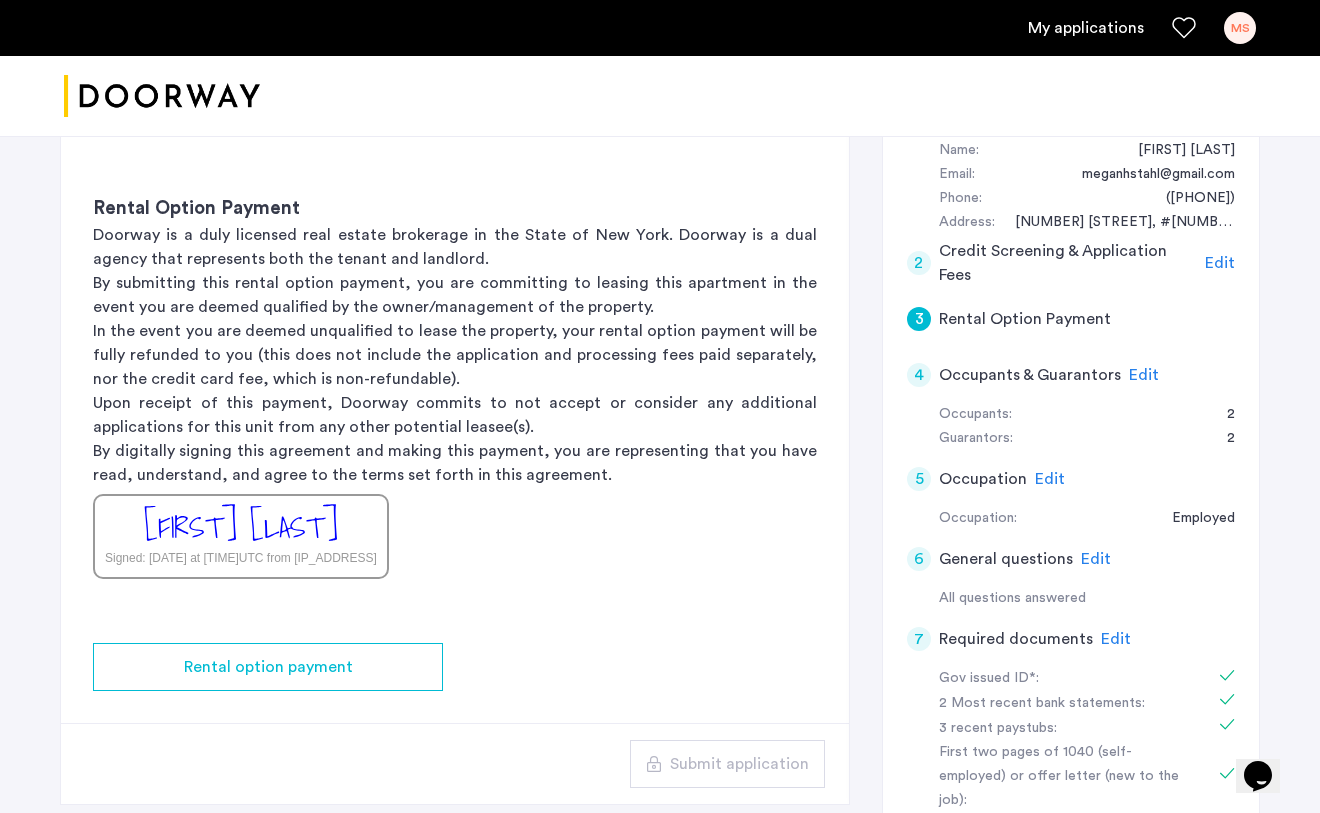 scroll, scrollTop: 385, scrollLeft: 0, axis: vertical 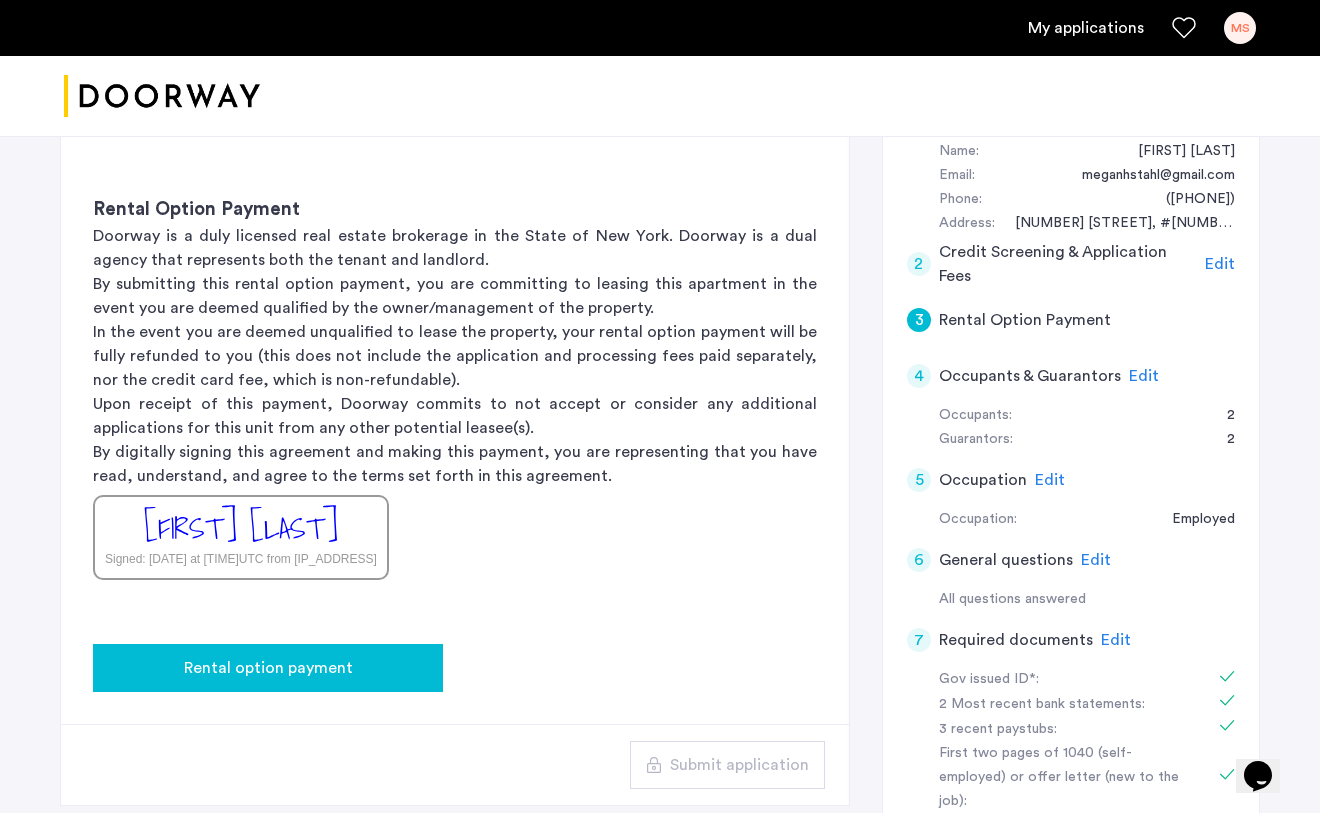 click on "Rental option payment" 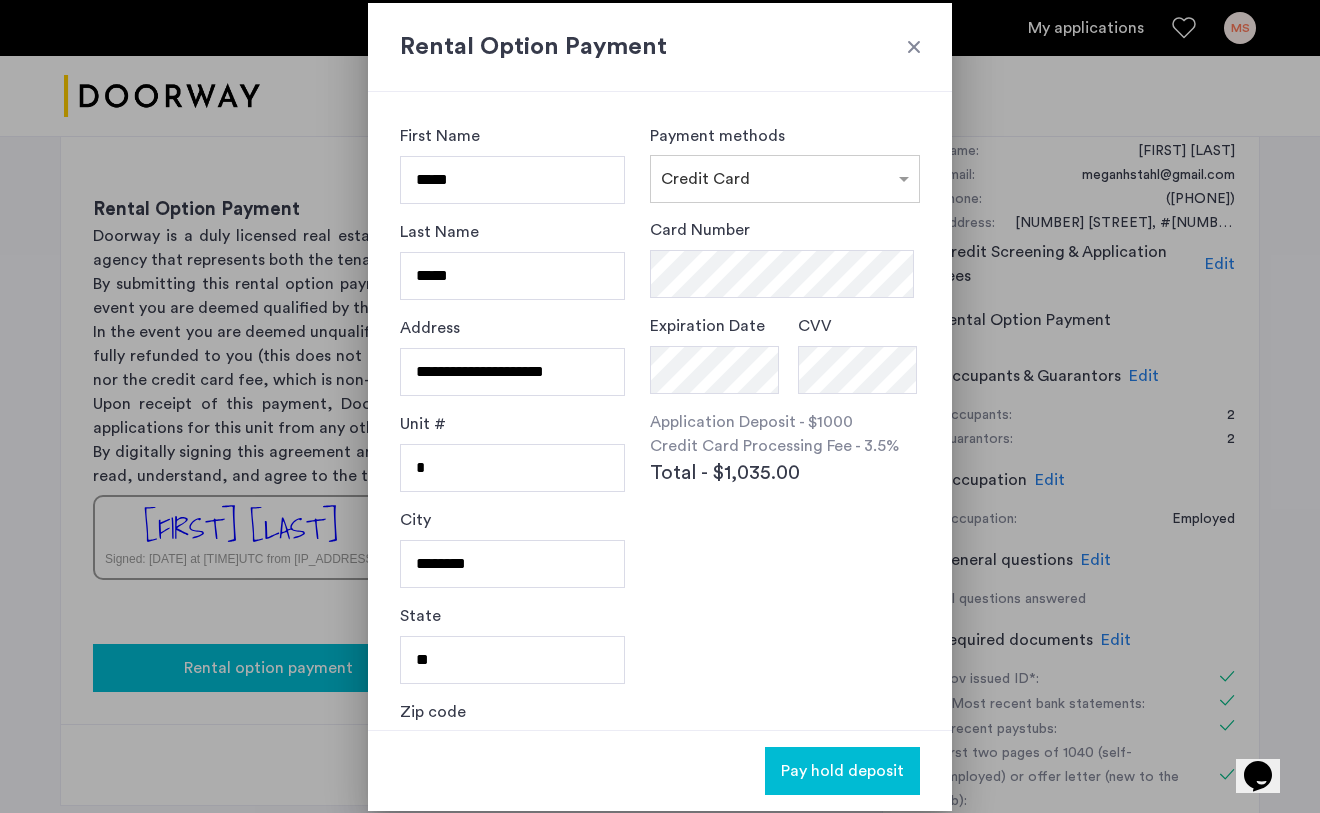 scroll, scrollTop: 0, scrollLeft: 0, axis: both 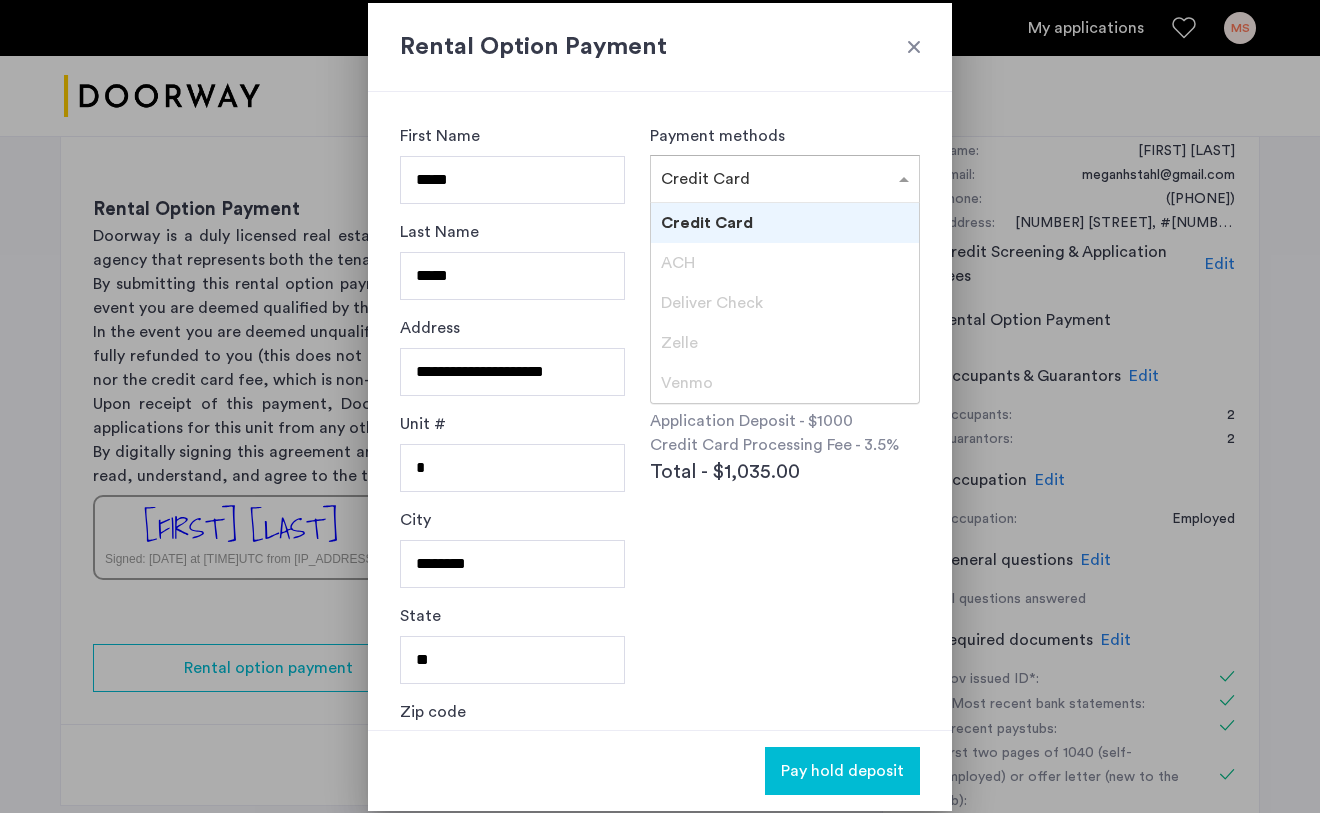 click on "×  Credit Card" at bounding box center [785, 179] 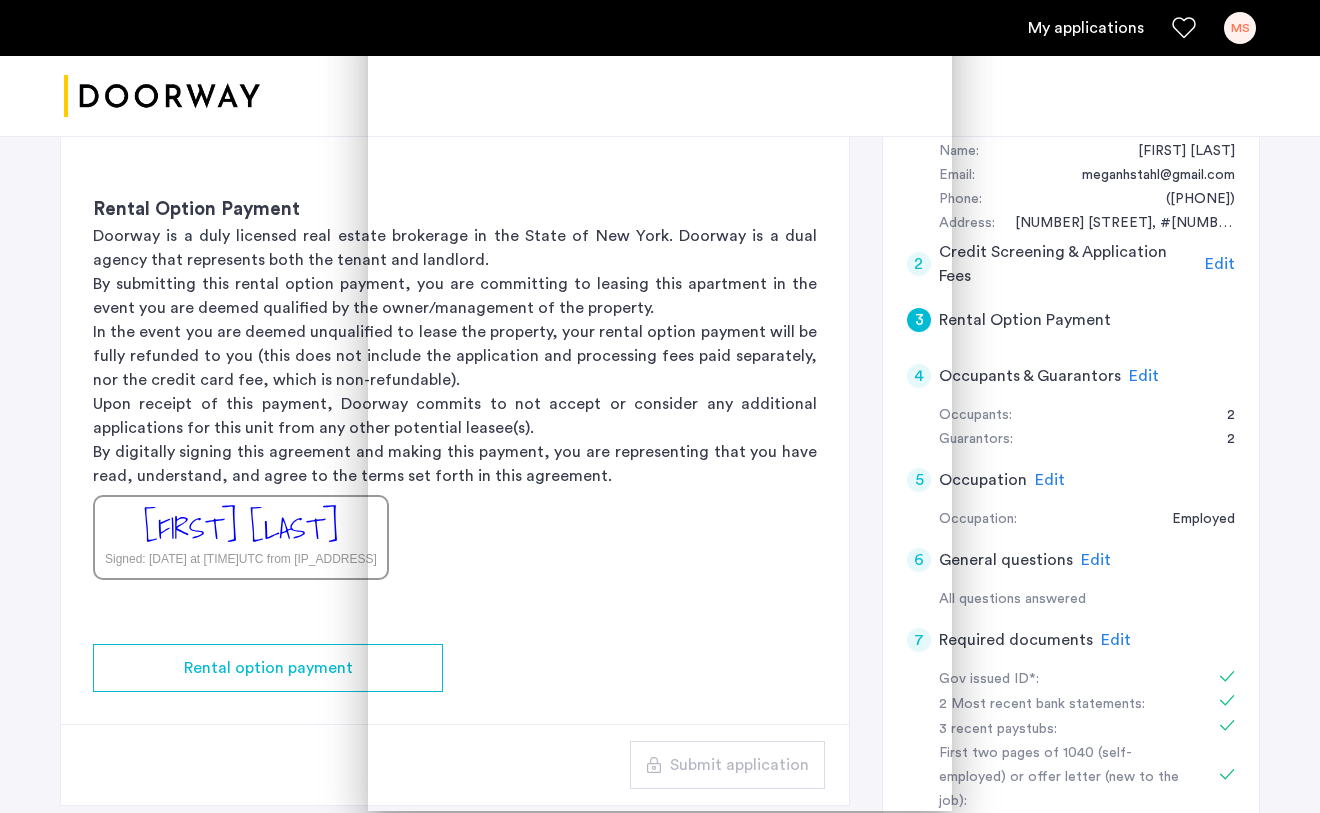 scroll, scrollTop: 385, scrollLeft: 0, axis: vertical 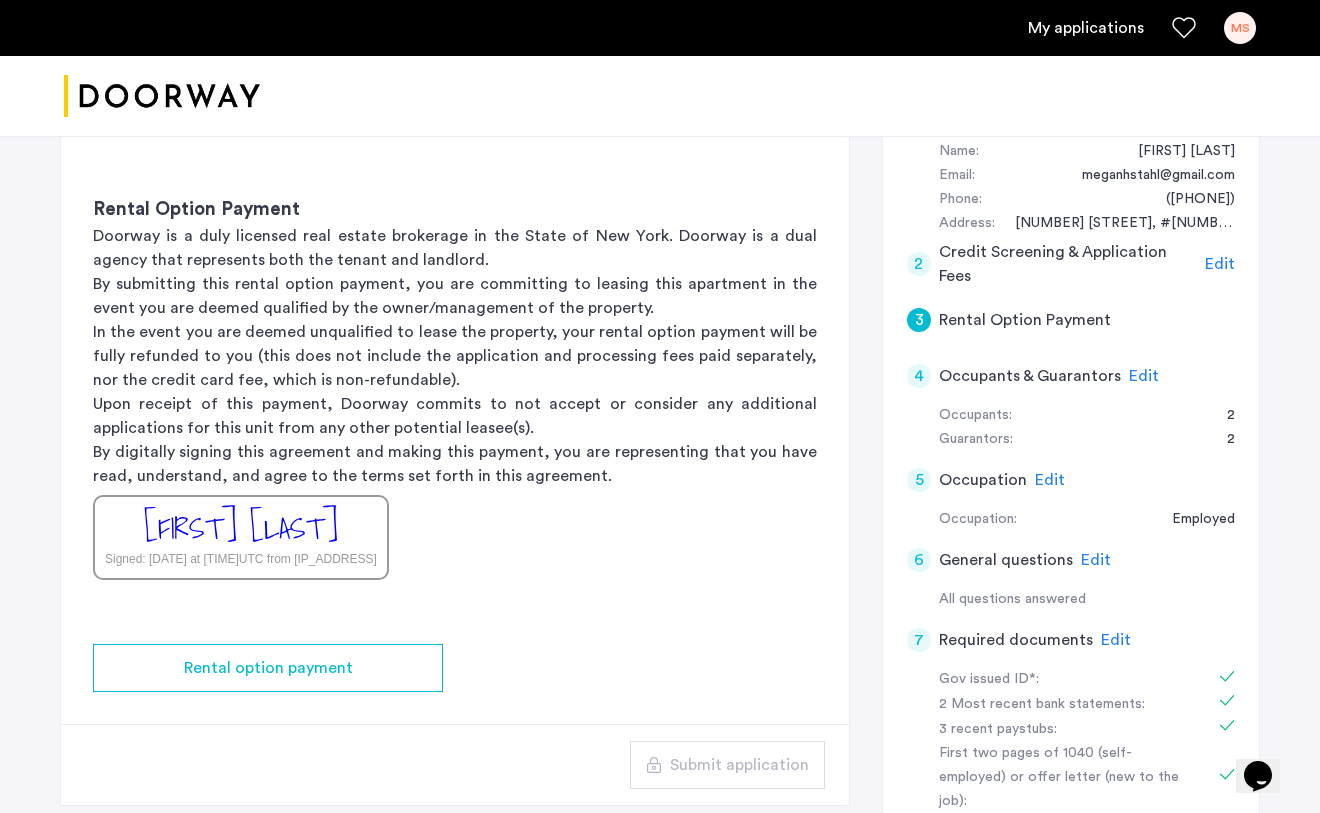 click on "Occupants & Guarantors" 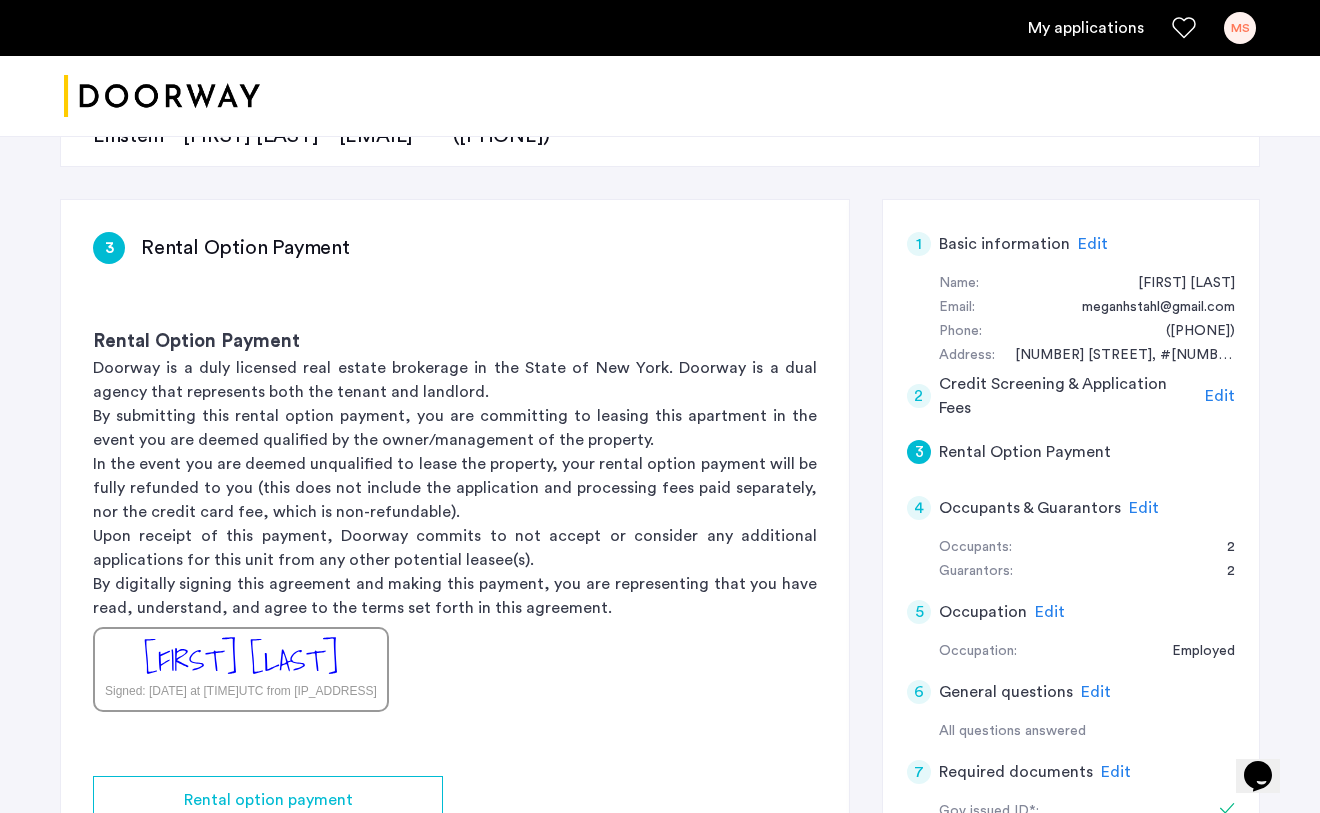click on "Edit" 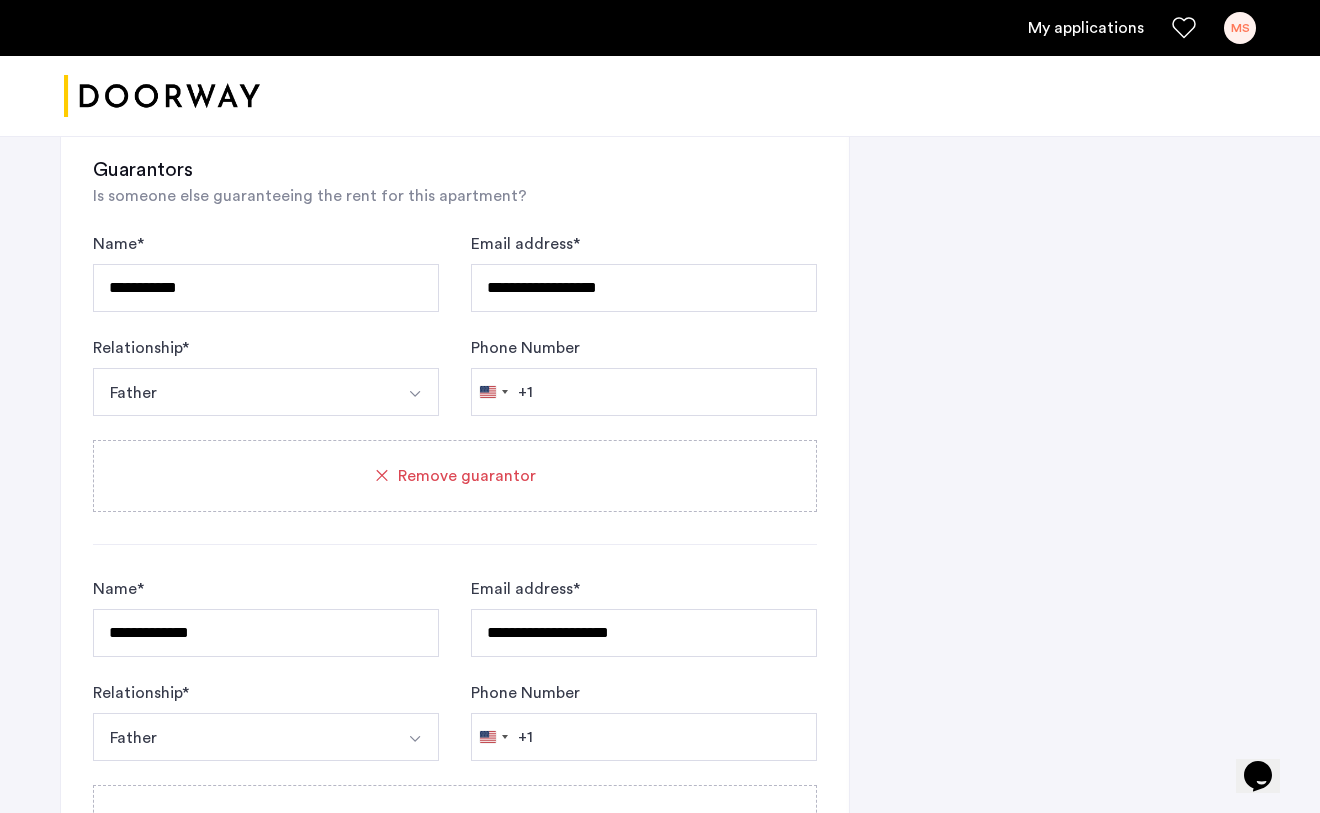 scroll, scrollTop: 1393, scrollLeft: 0, axis: vertical 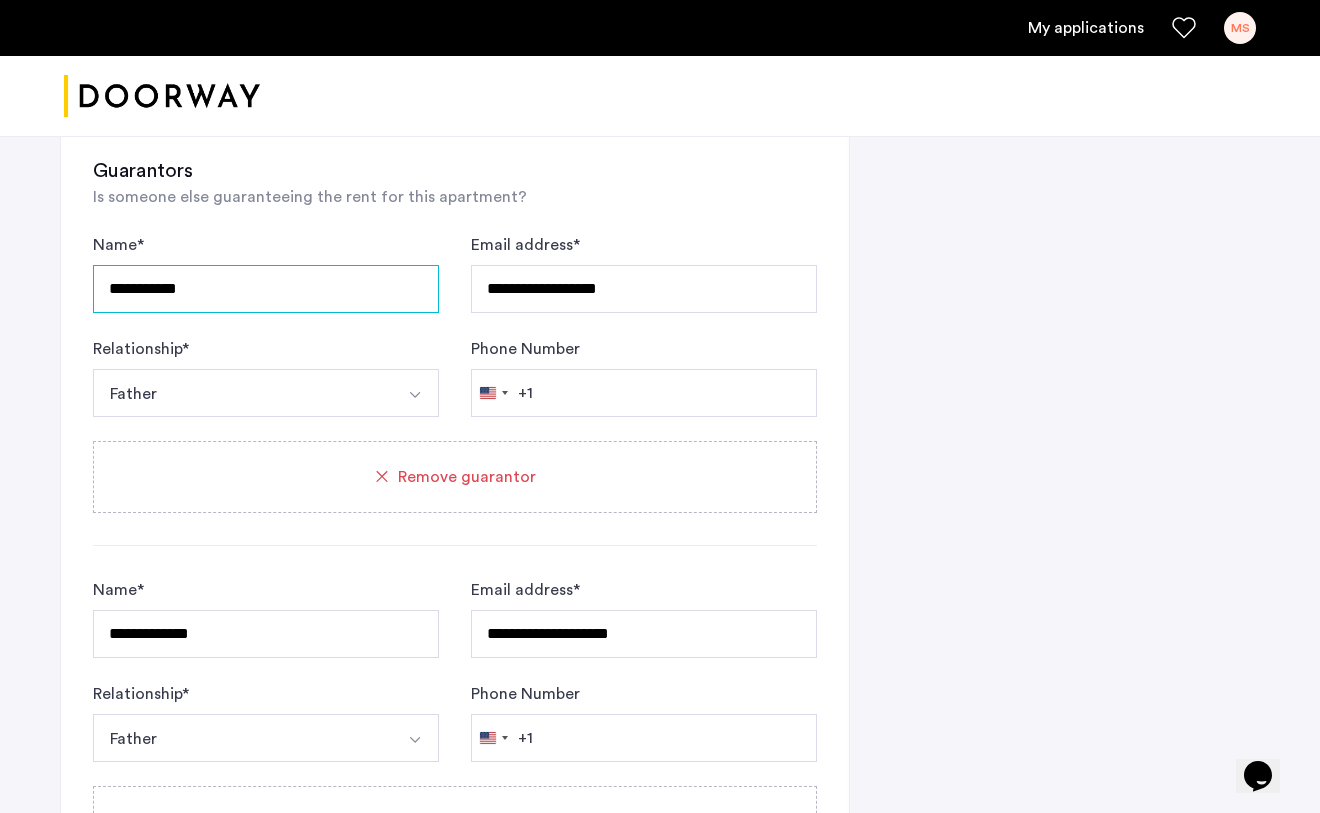drag, startPoint x: 150, startPoint y: 284, endPoint x: 78, endPoint y: 283, distance: 72.00694 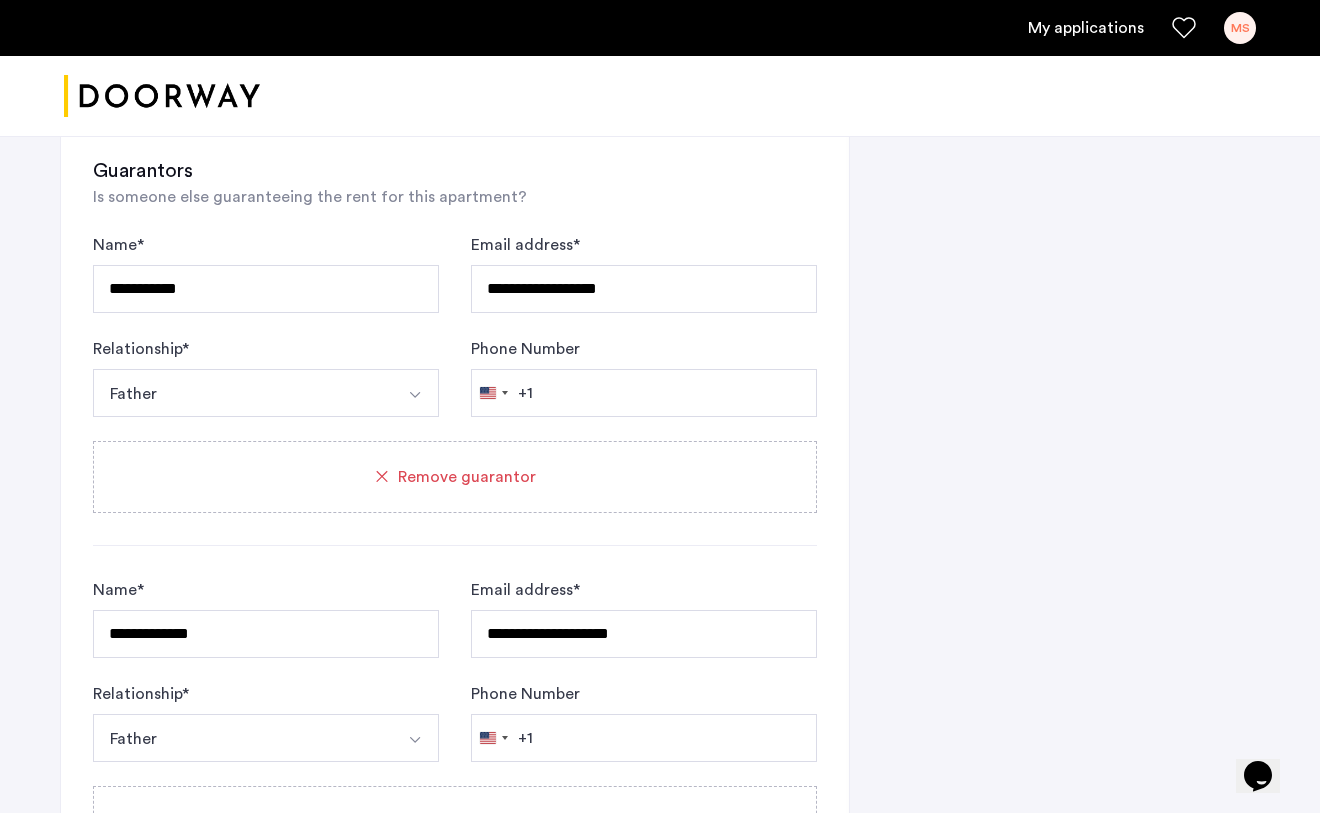 click on "**********" 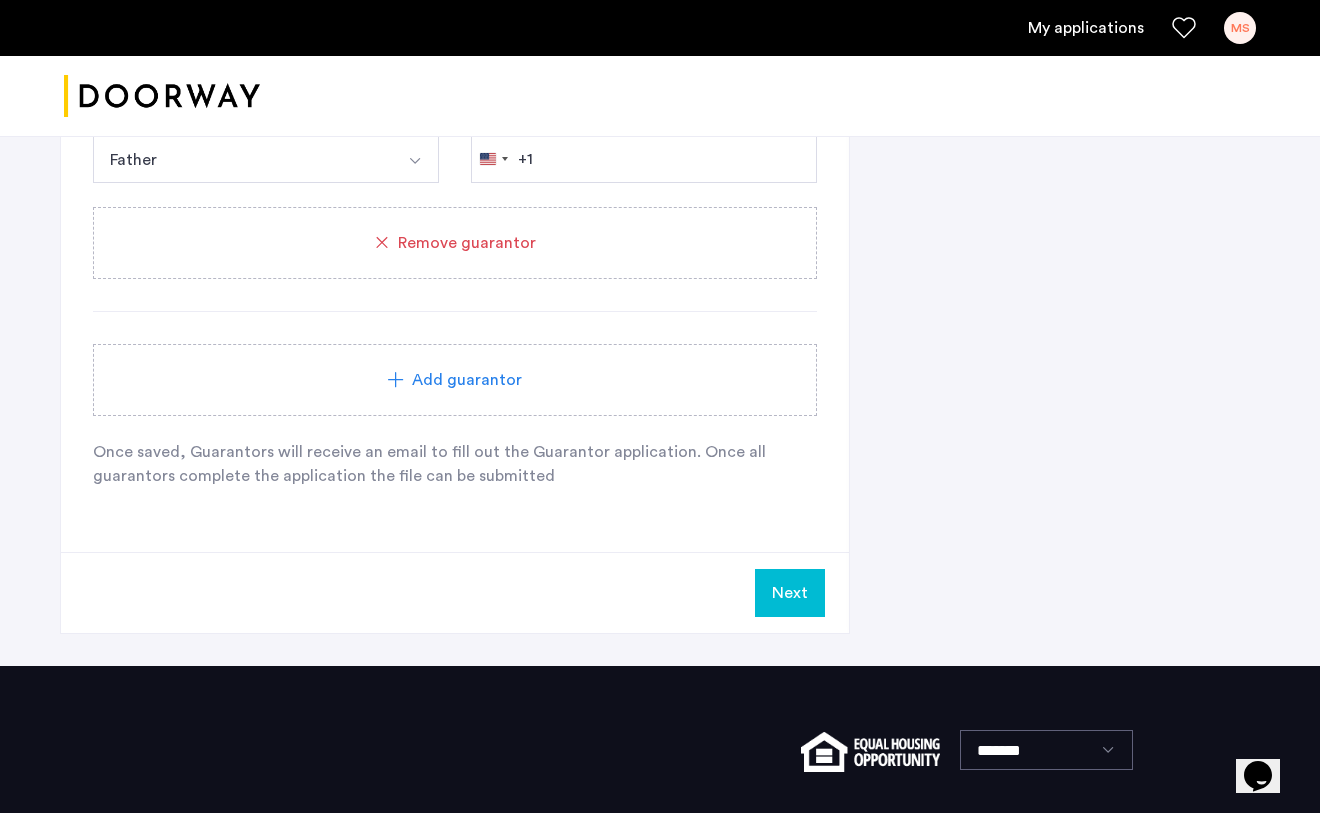 scroll, scrollTop: 1977, scrollLeft: 0, axis: vertical 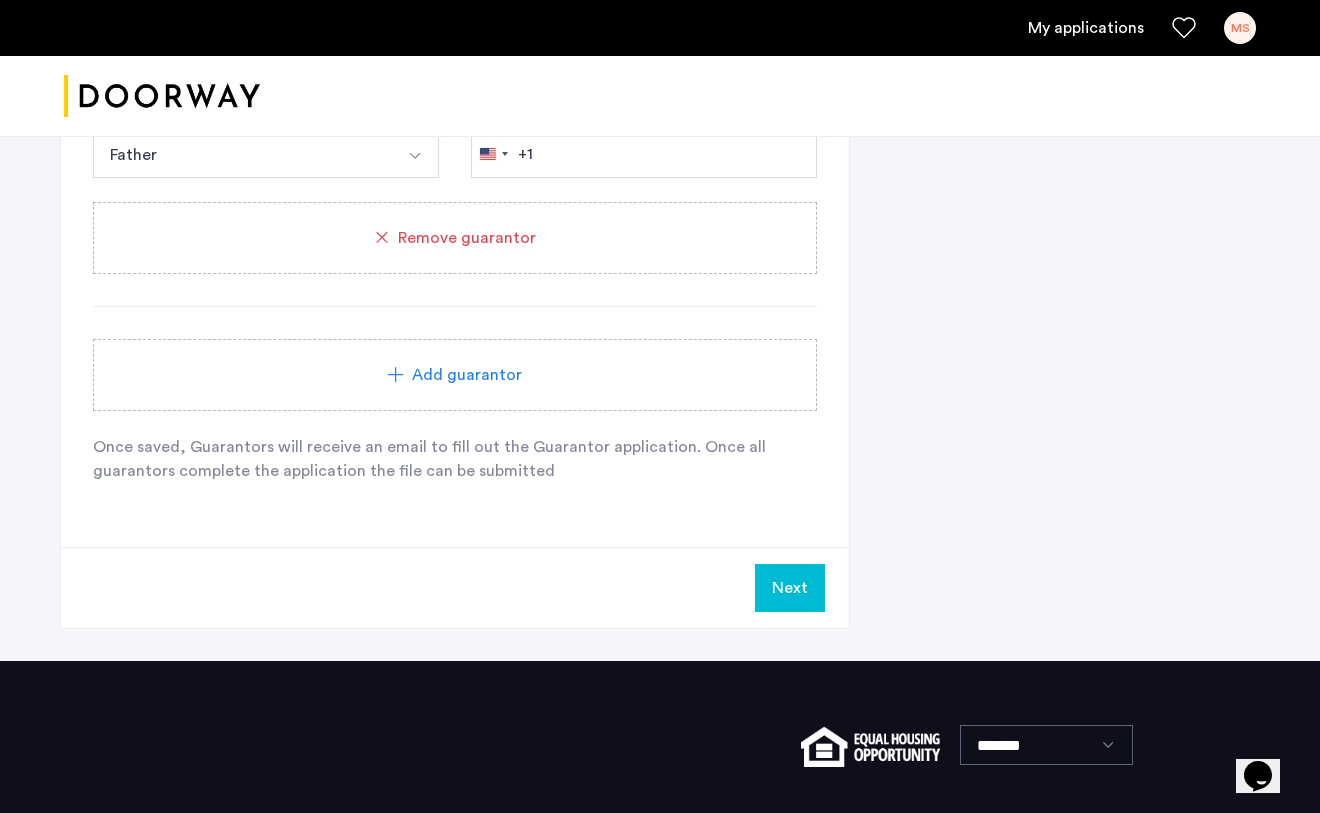 click on "Next" 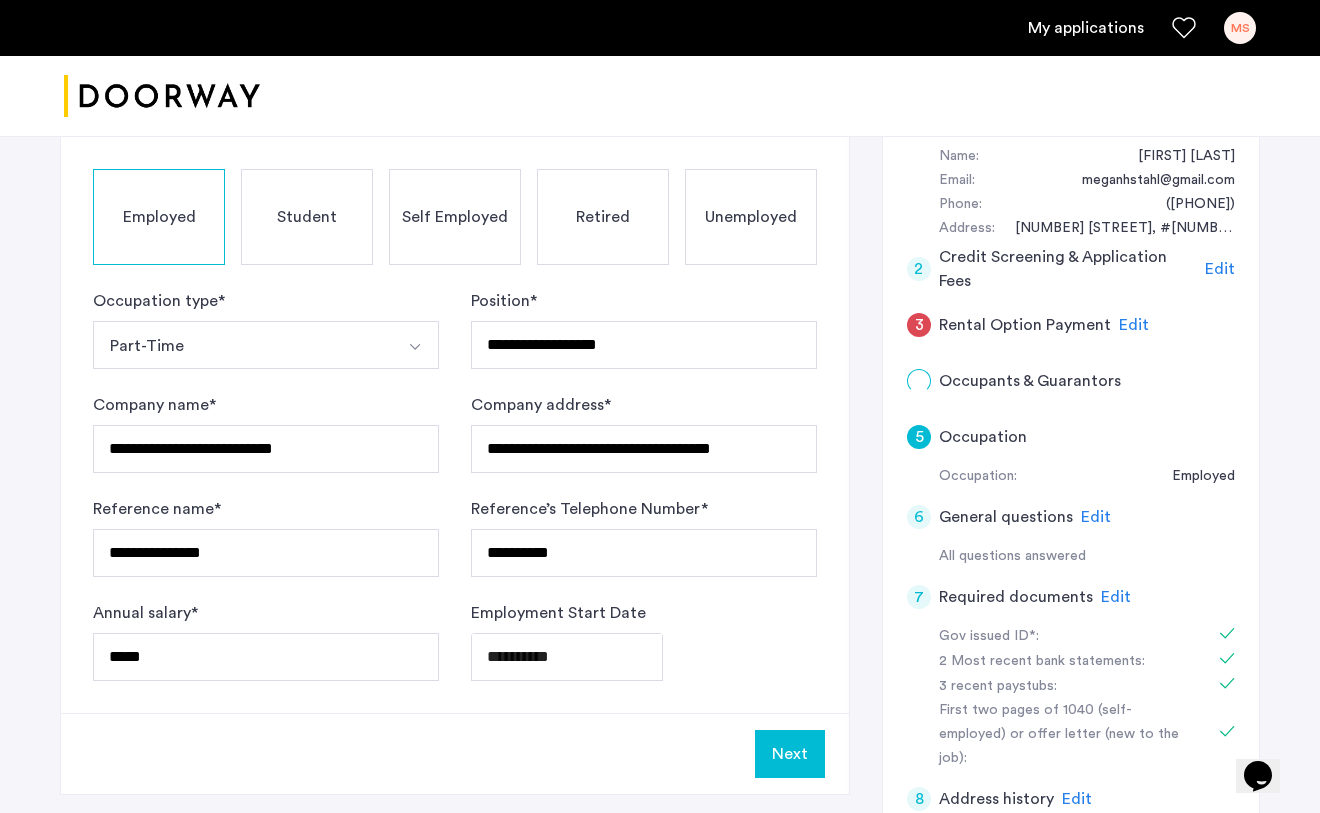 scroll, scrollTop: 317, scrollLeft: 0, axis: vertical 